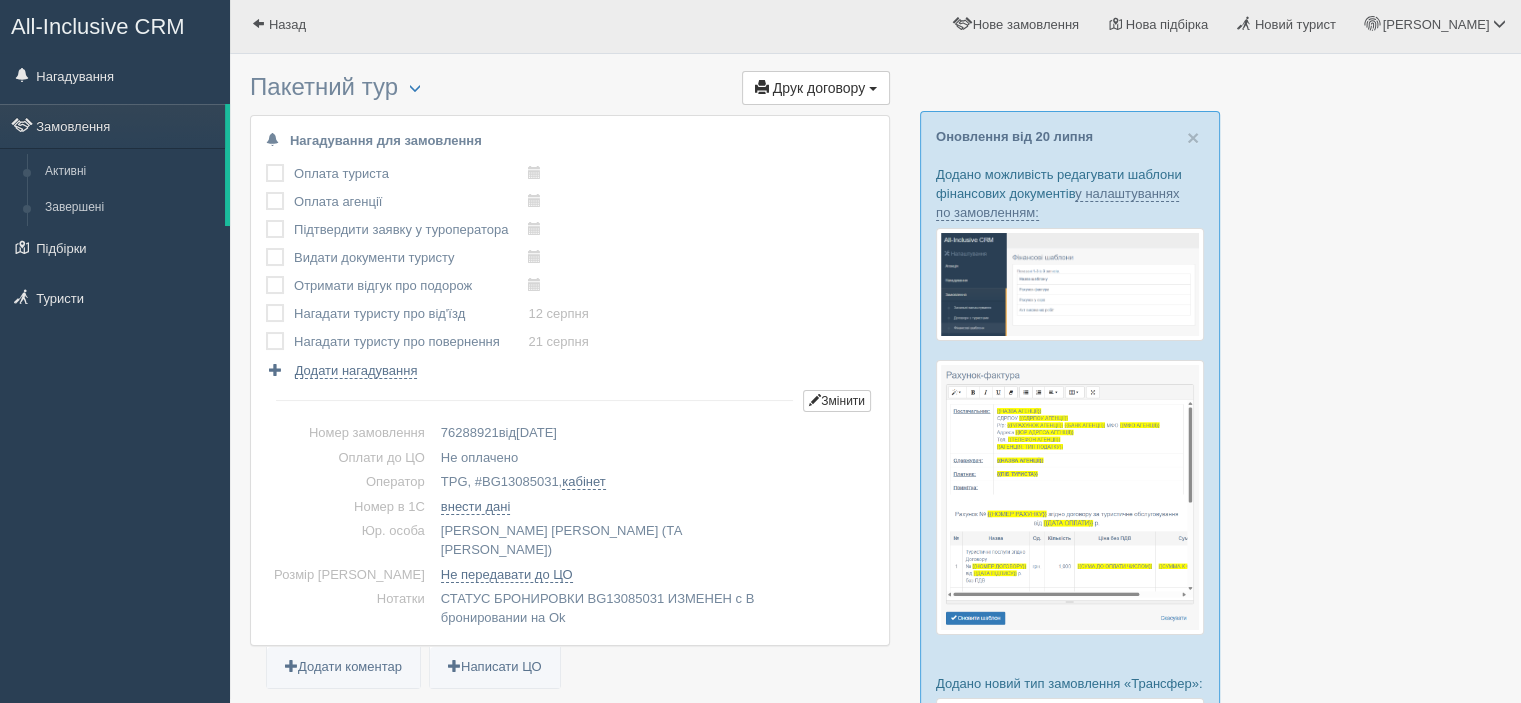 scroll, scrollTop: 0, scrollLeft: 0, axis: both 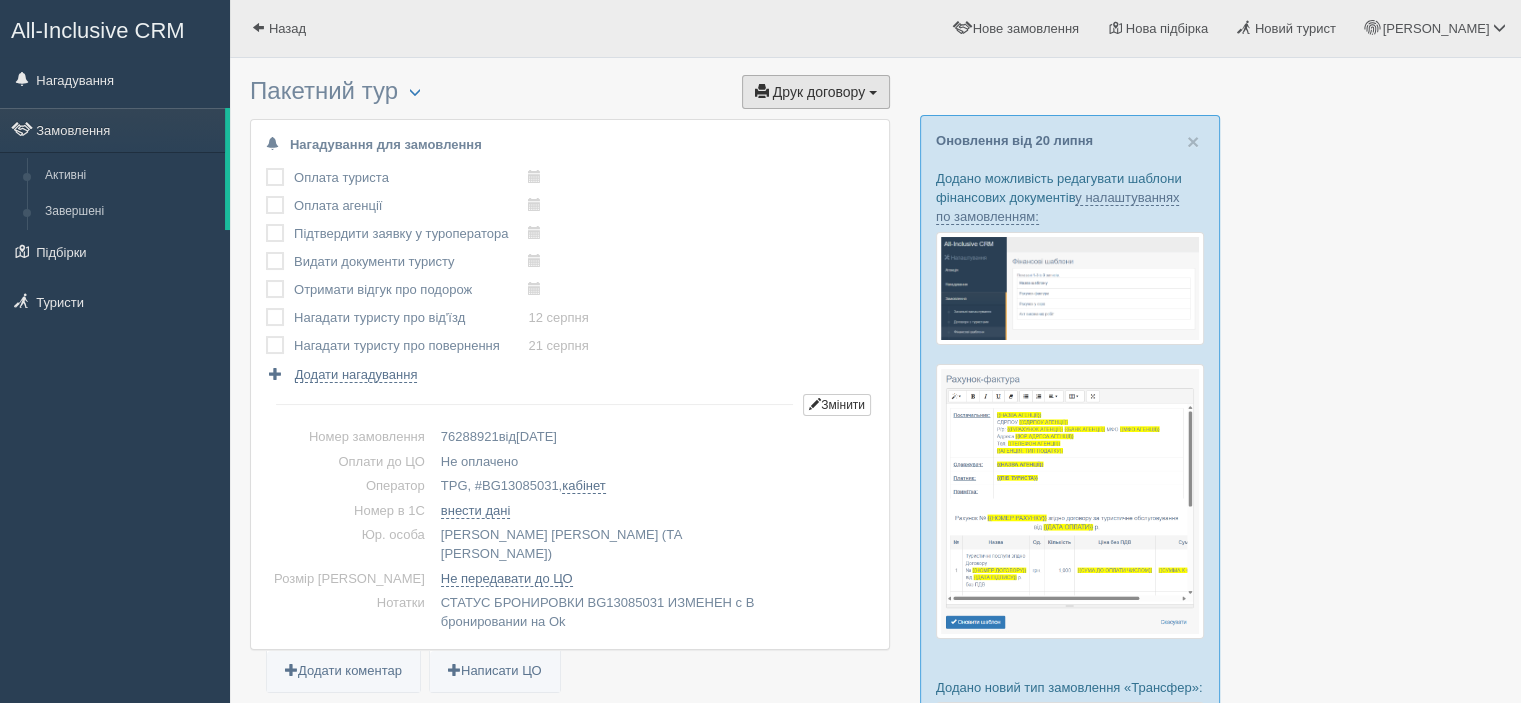 click on "Друк договору
Друк" at bounding box center [816, 92] 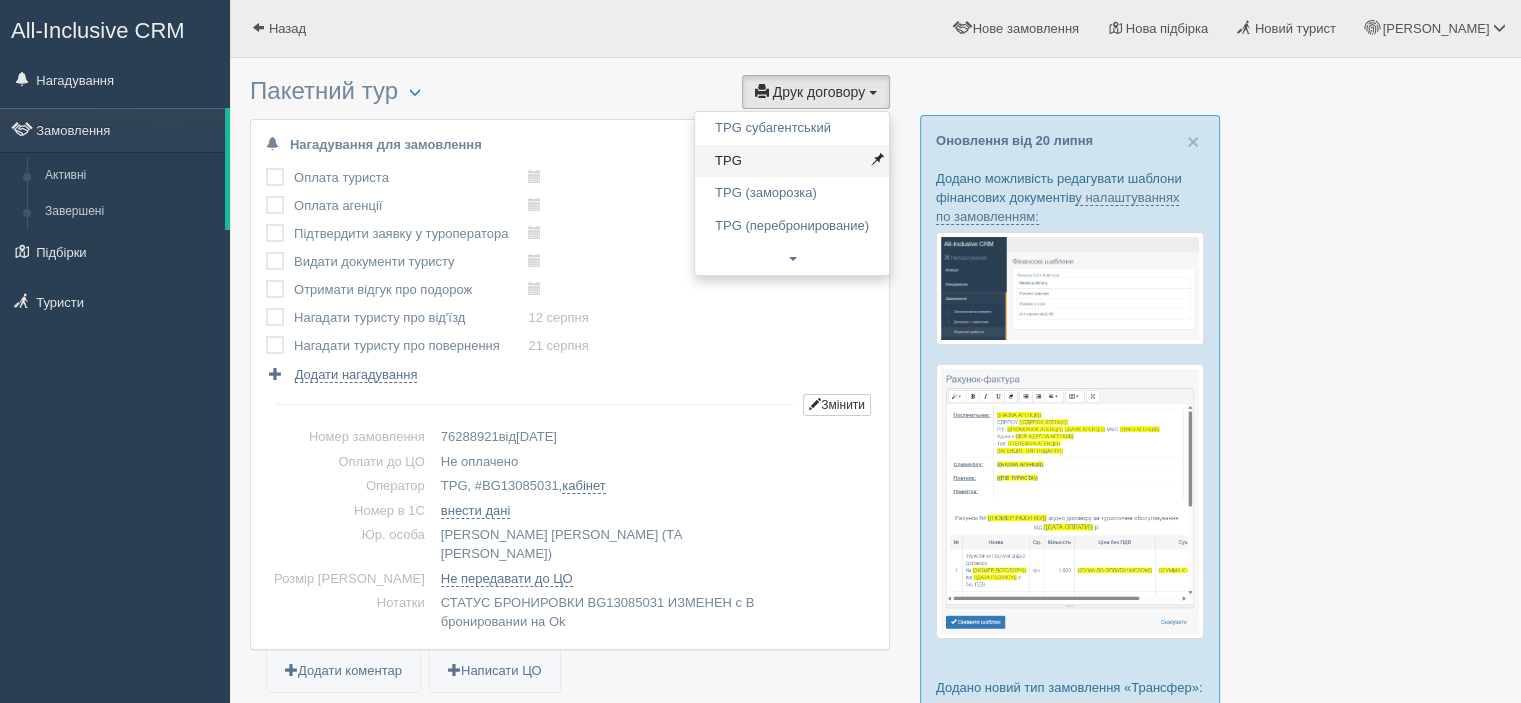 click on "TPG" at bounding box center [792, 161] 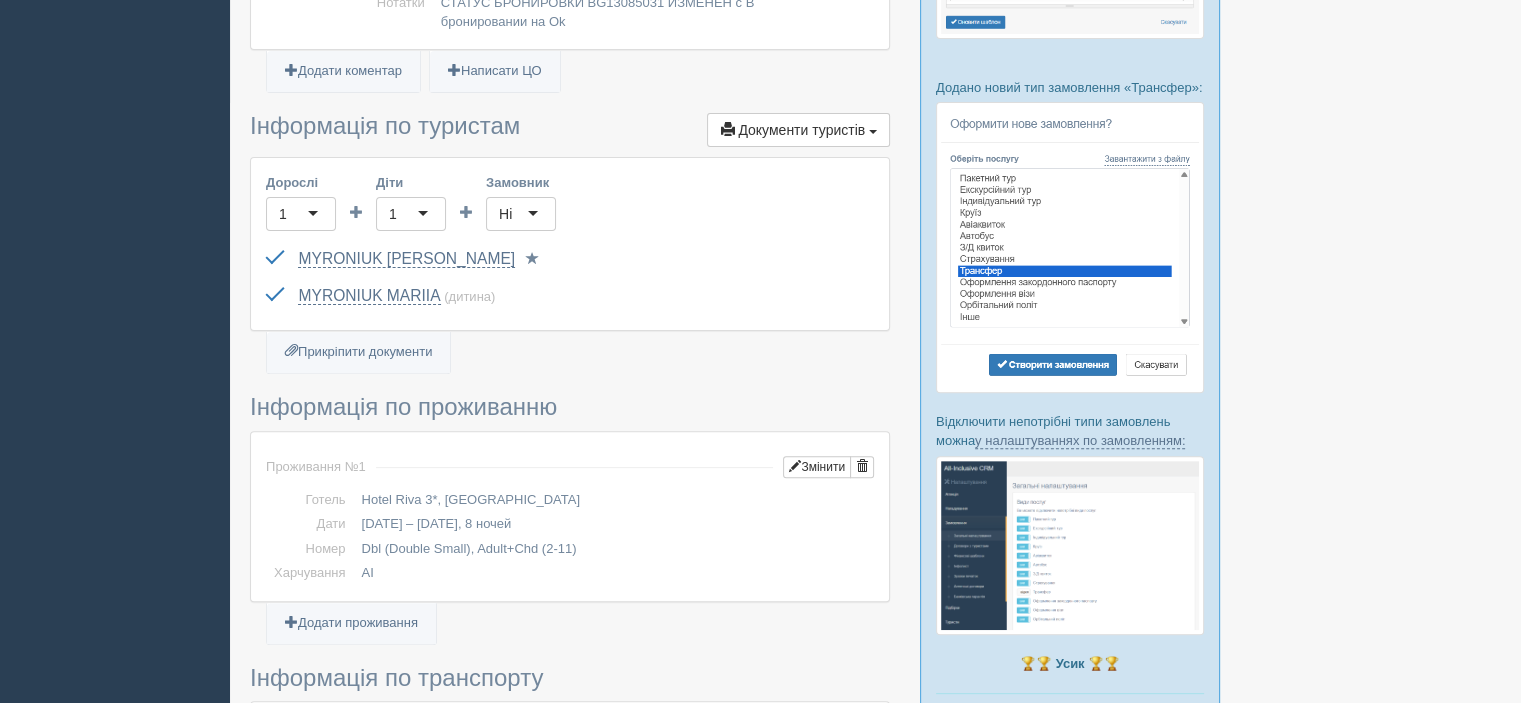 scroll, scrollTop: 700, scrollLeft: 0, axis: vertical 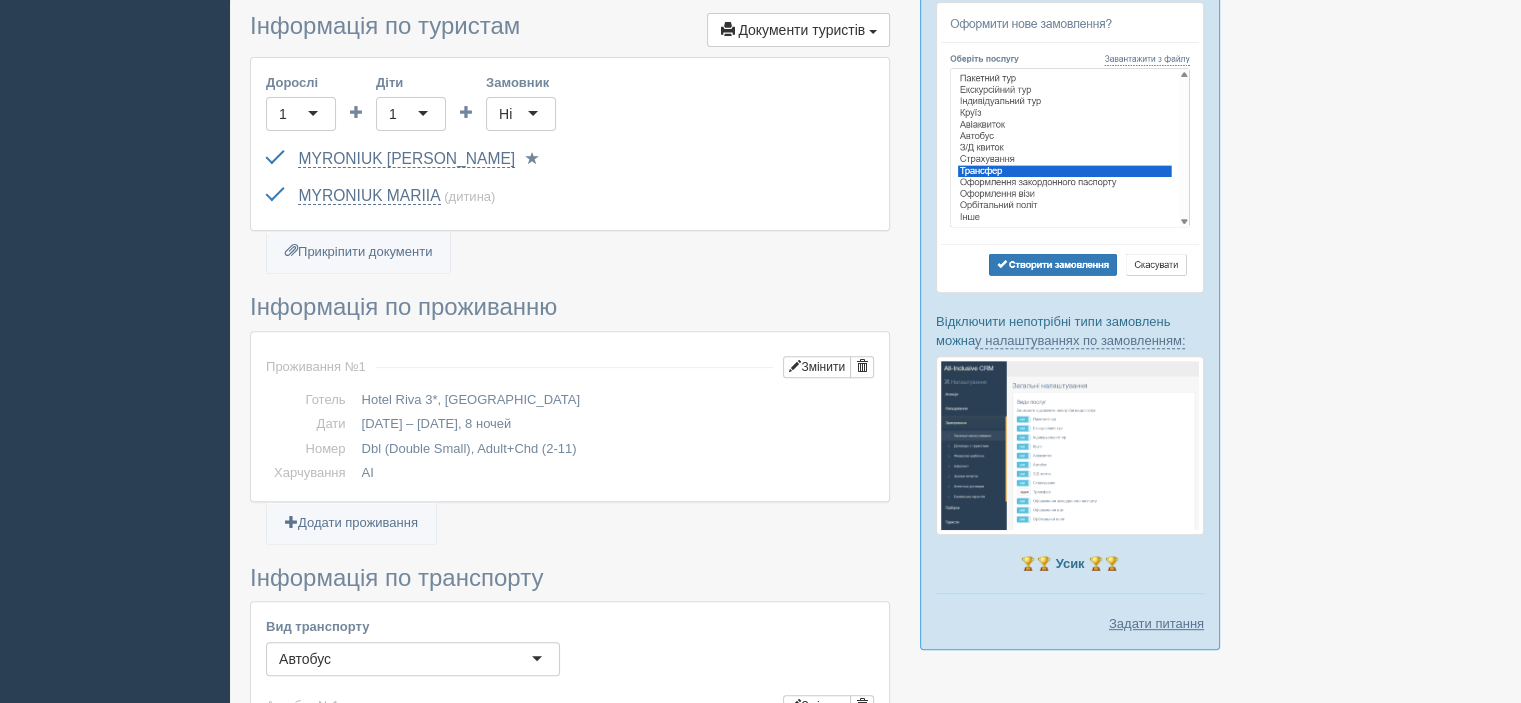 drag, startPoint x: 363, startPoint y: 374, endPoint x: 535, endPoint y: 379, distance: 172.07266 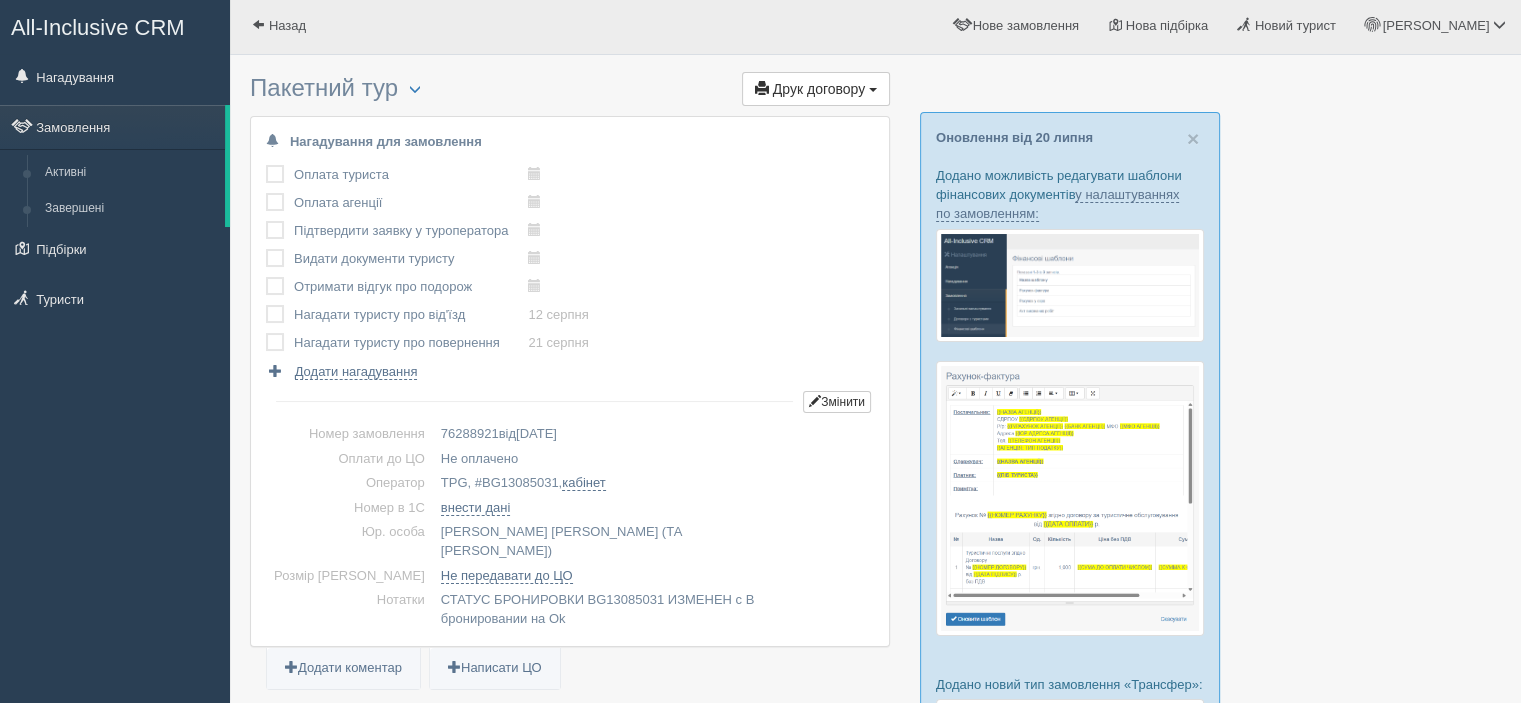 scroll, scrollTop: 0, scrollLeft: 0, axis: both 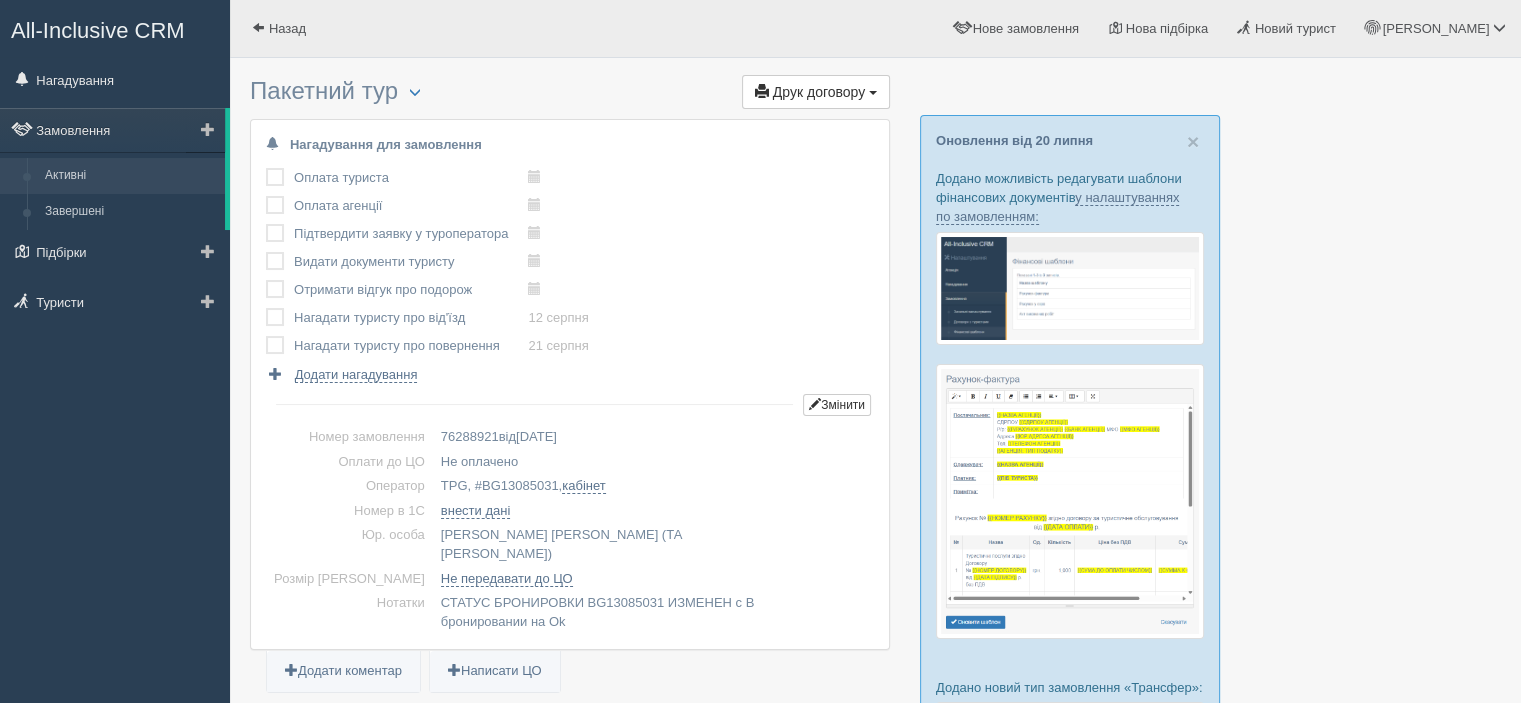 click on "Активні" at bounding box center (130, 176) 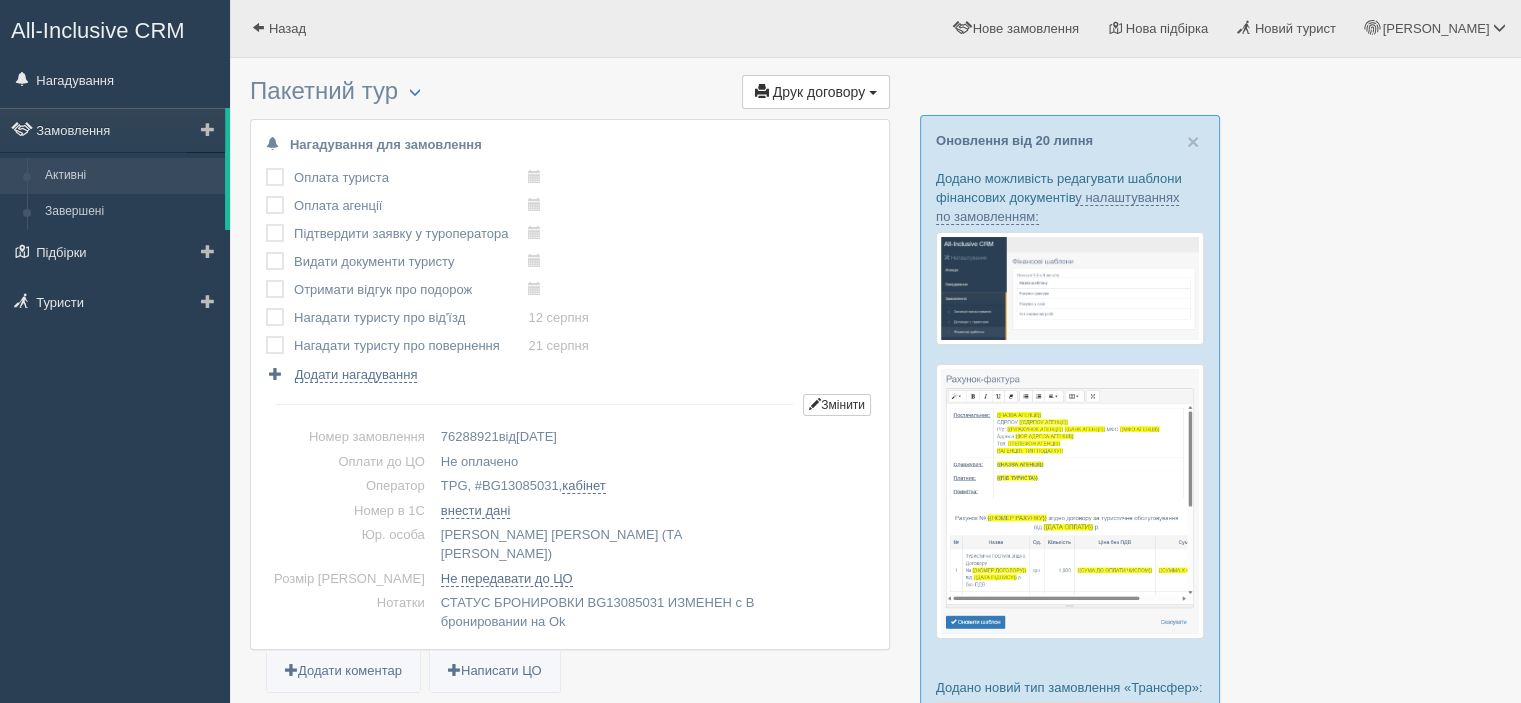 click on "Активні" at bounding box center [130, 176] 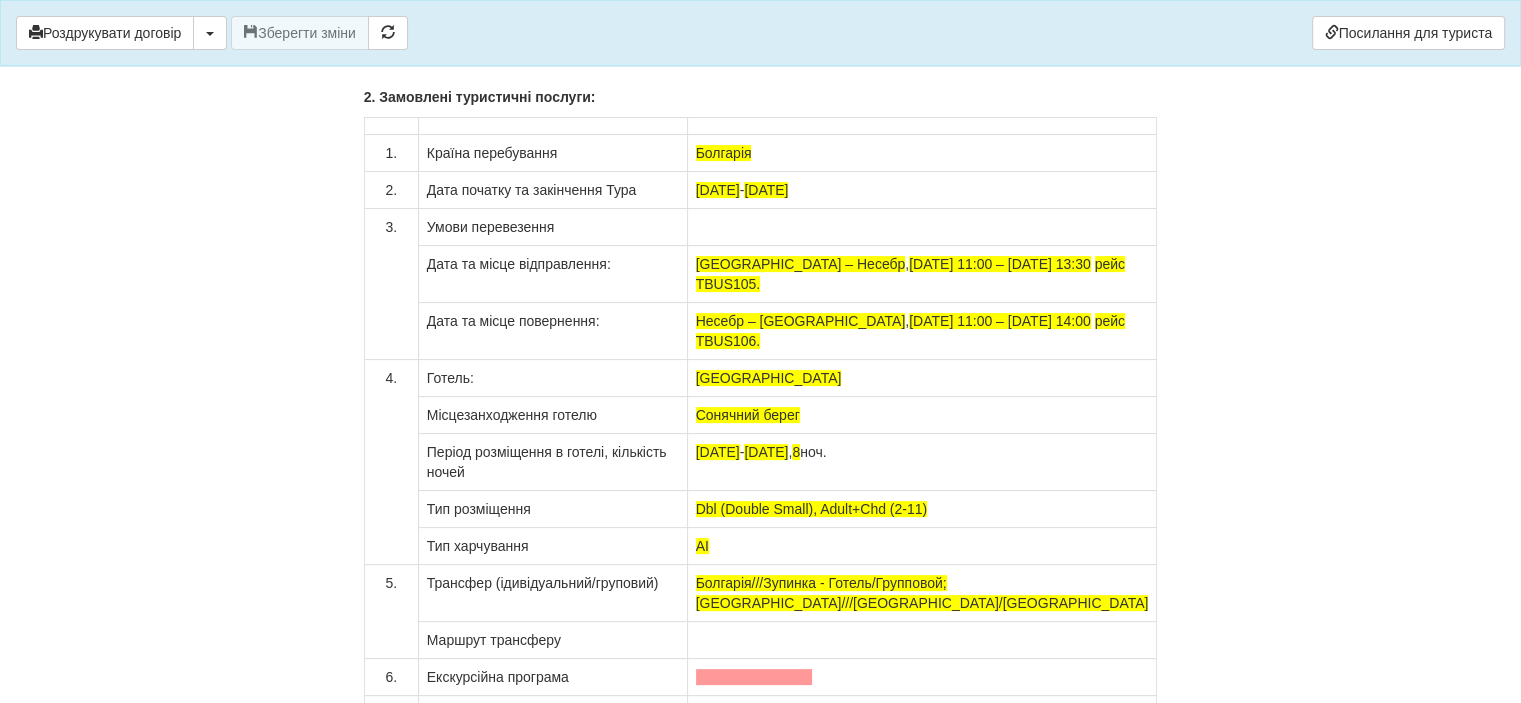 scroll, scrollTop: 15700, scrollLeft: 0, axis: vertical 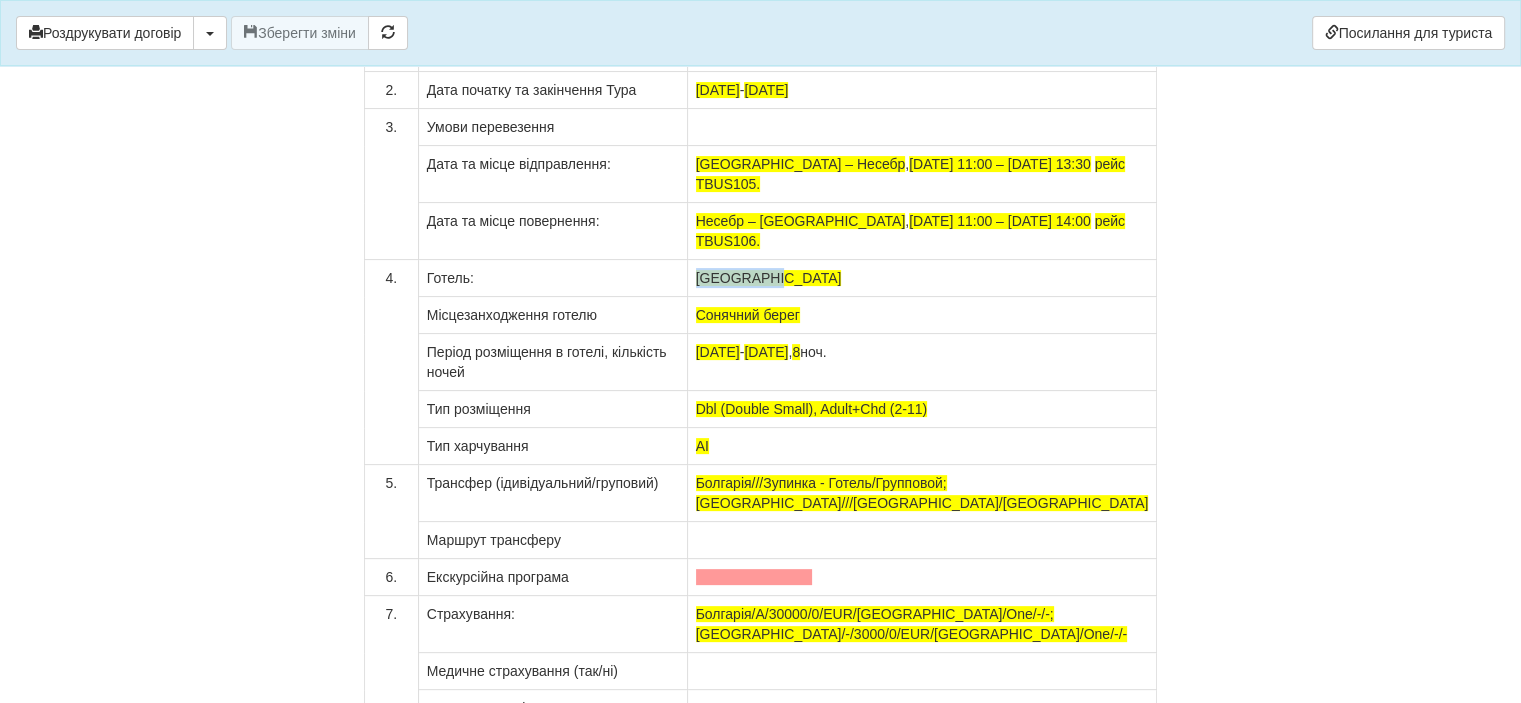 drag, startPoint x: 832, startPoint y: 274, endPoint x: 766, endPoint y: 277, distance: 66.068146 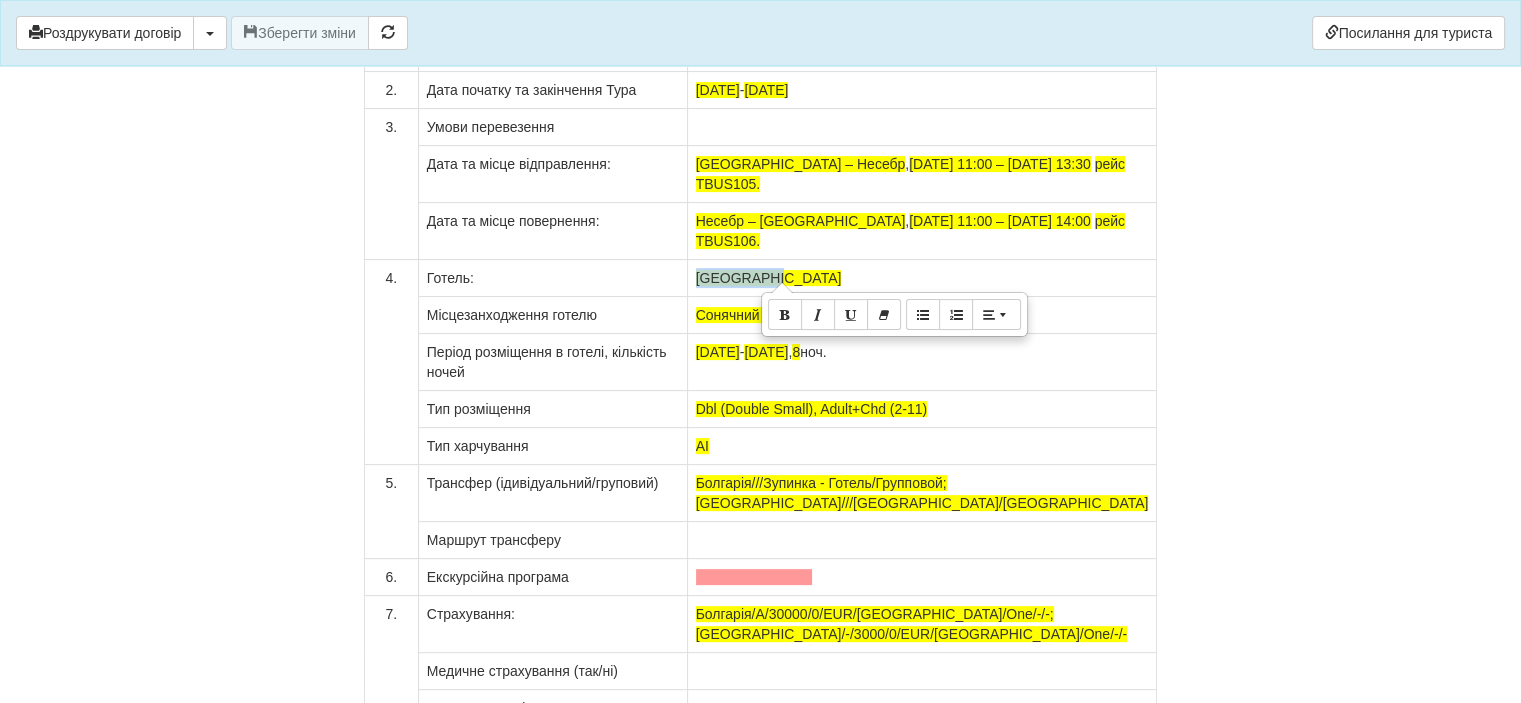 type 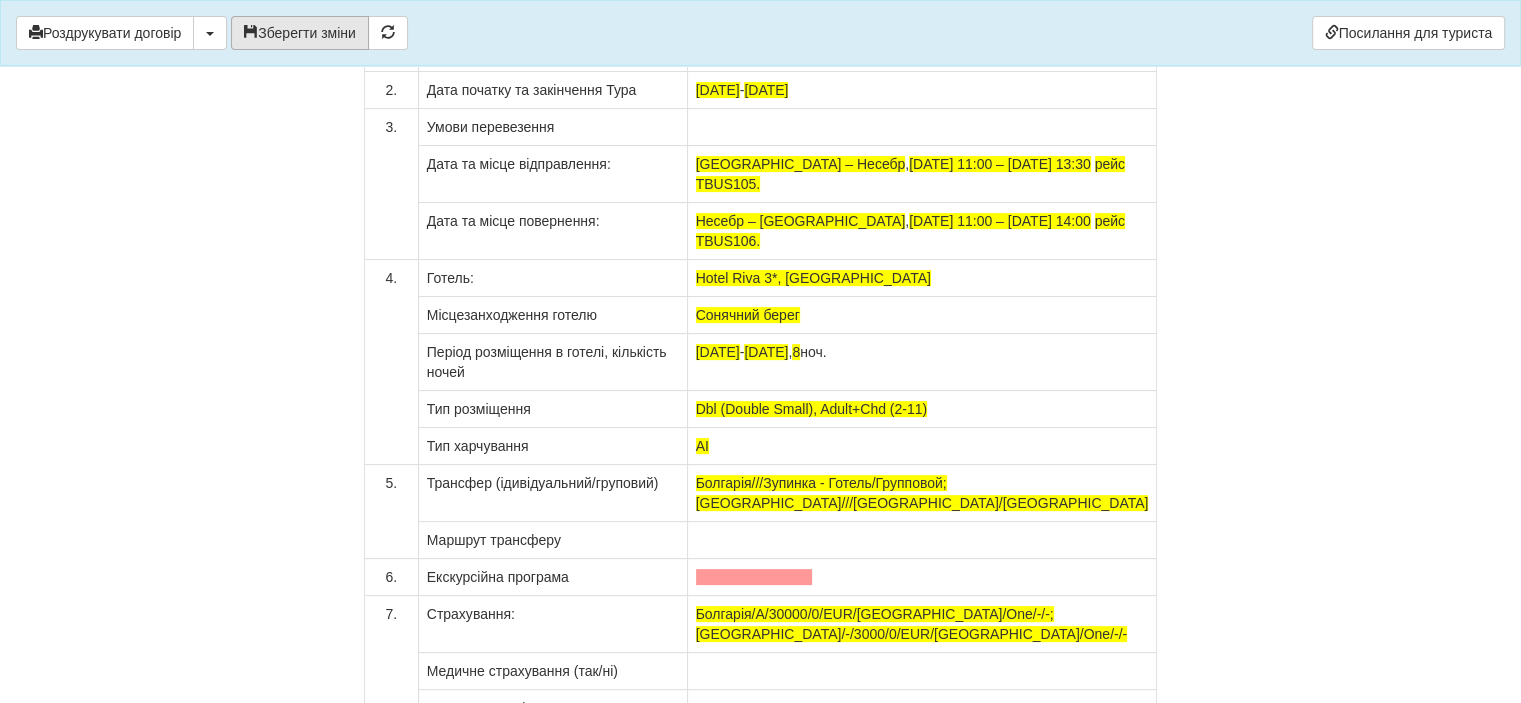 click on "Зберегти зміни" at bounding box center [300, 33] 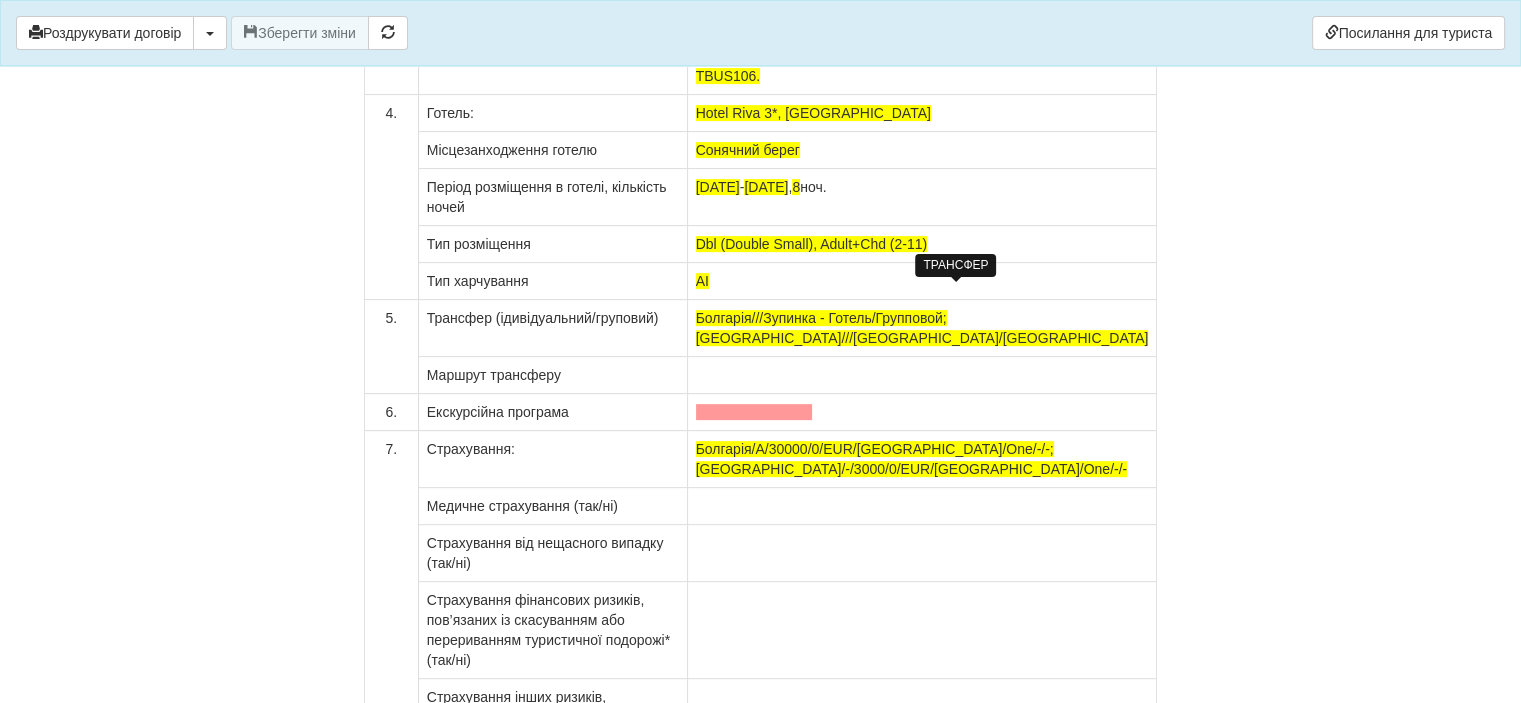 scroll, scrollTop: 15900, scrollLeft: 0, axis: vertical 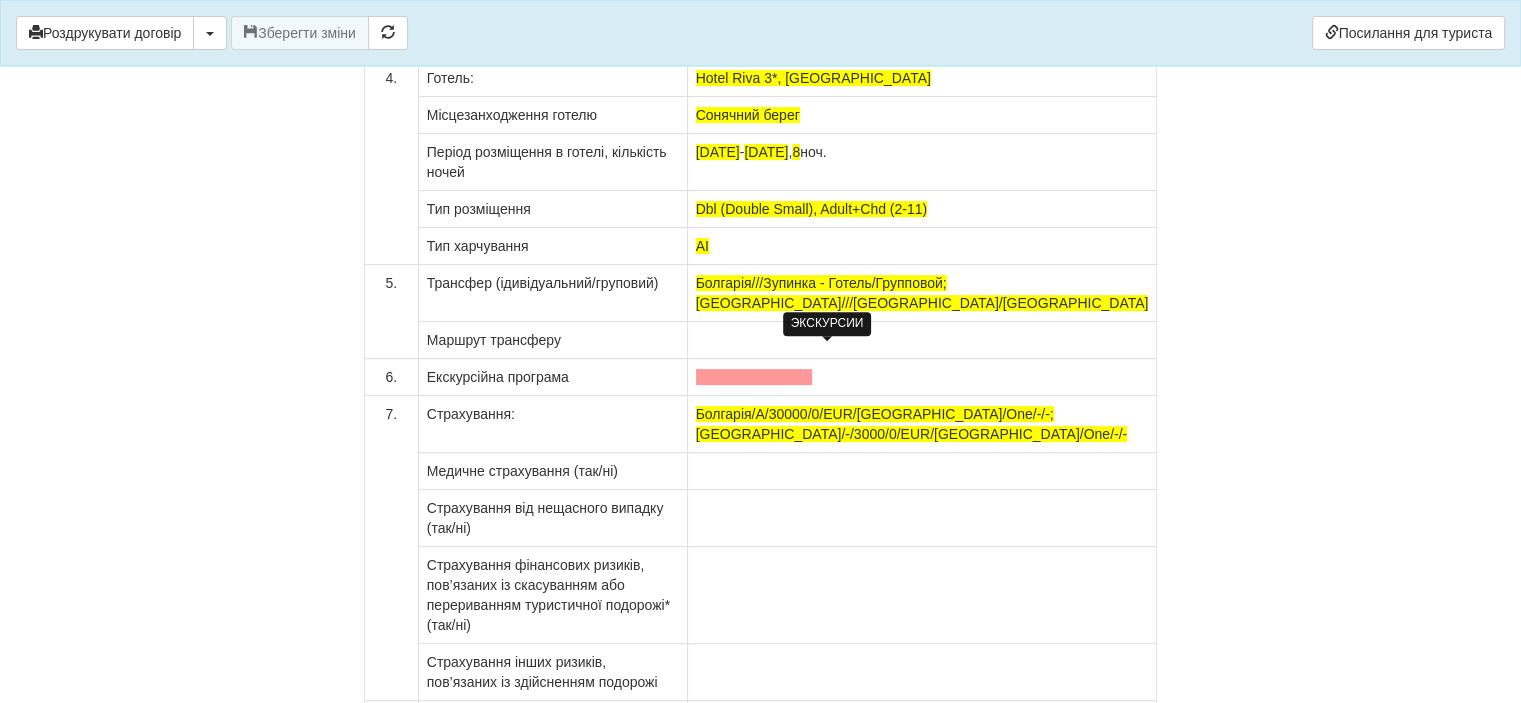 click at bounding box center [754, 377] 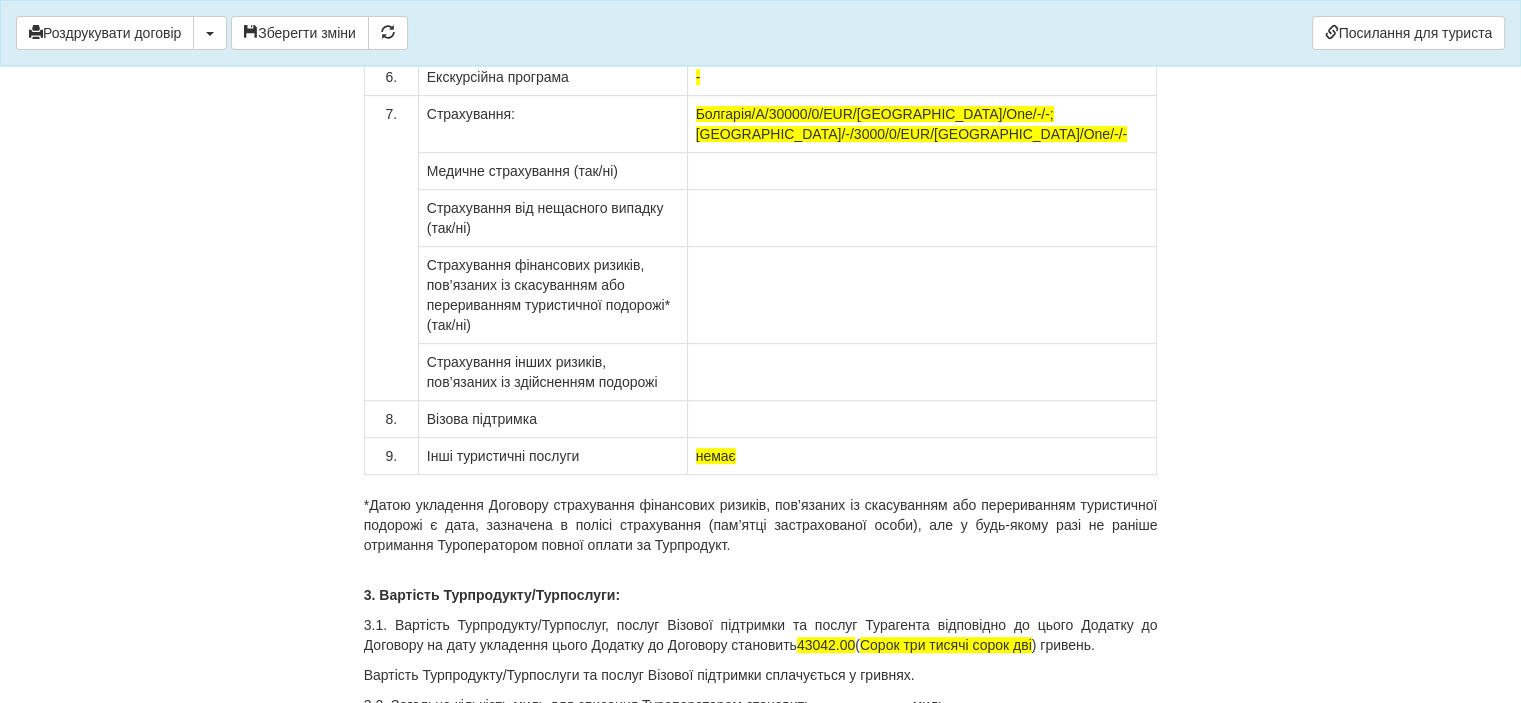 scroll, scrollTop: 16300, scrollLeft: 0, axis: vertical 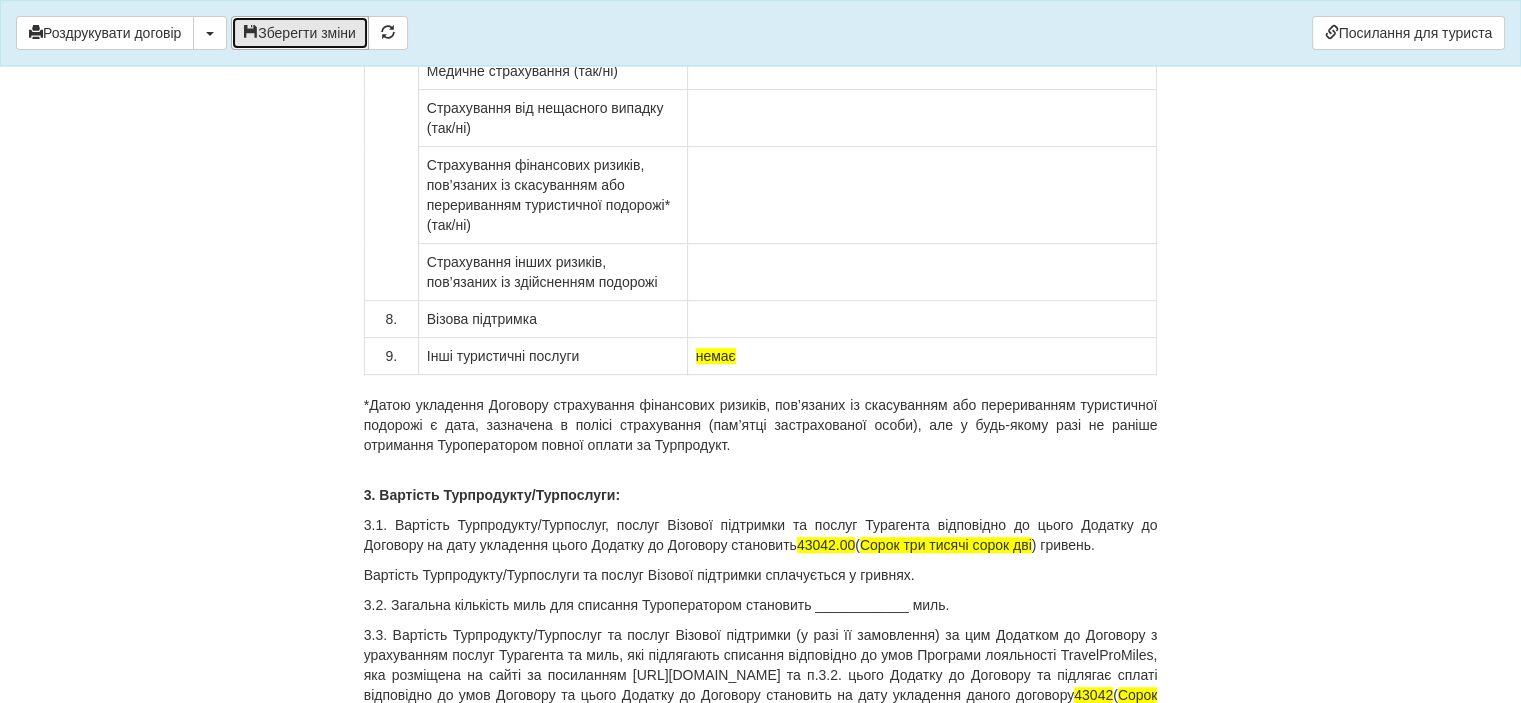 click on "Зберегти зміни" at bounding box center (300, 33) 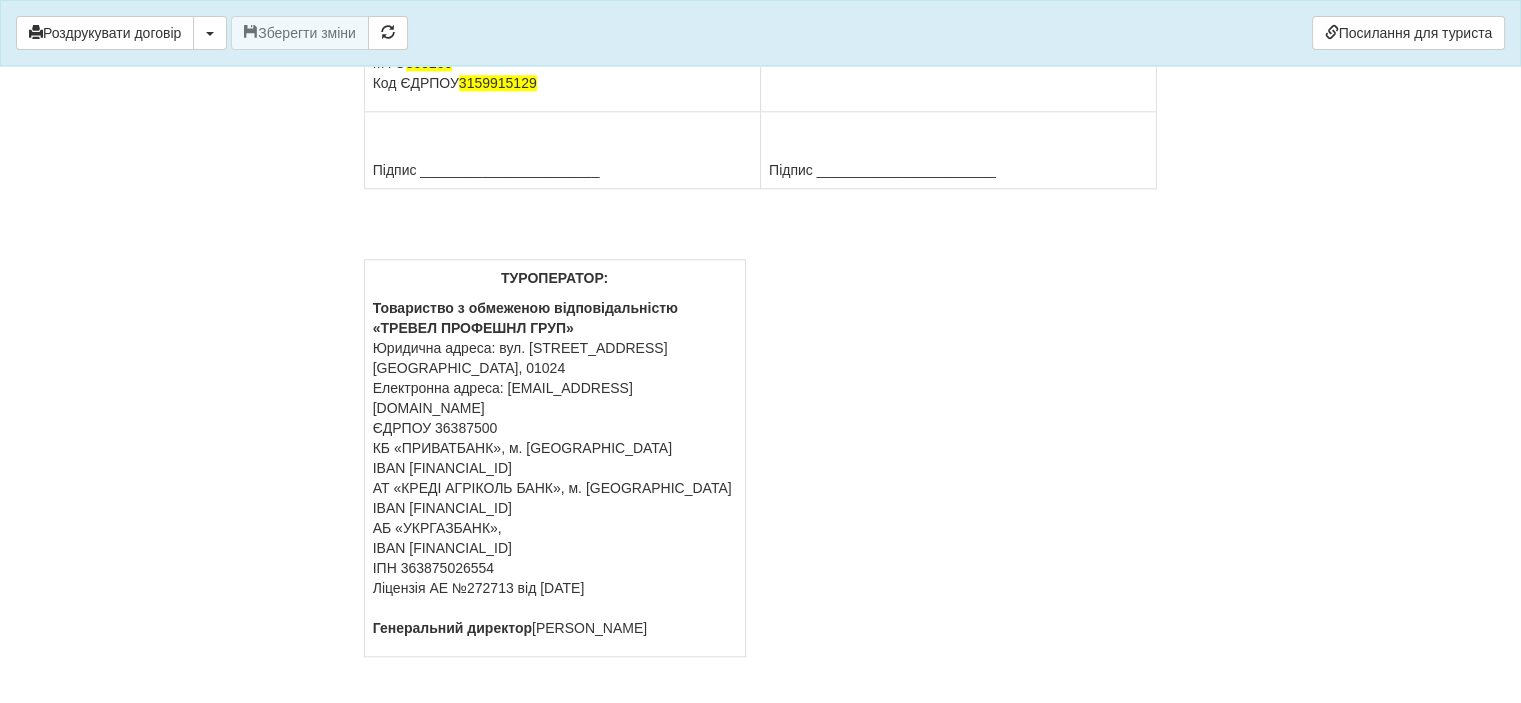scroll, scrollTop: 17390, scrollLeft: 0, axis: vertical 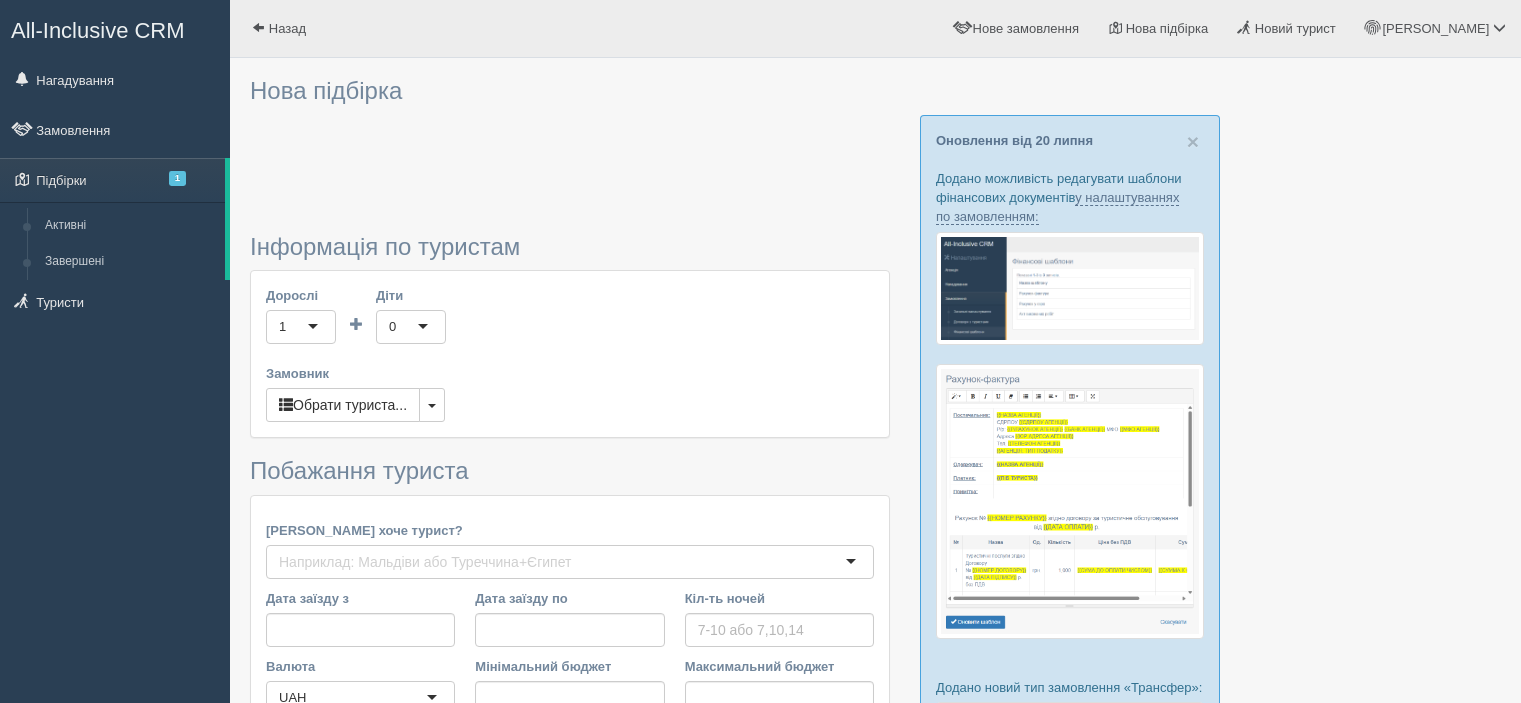 type on "10" 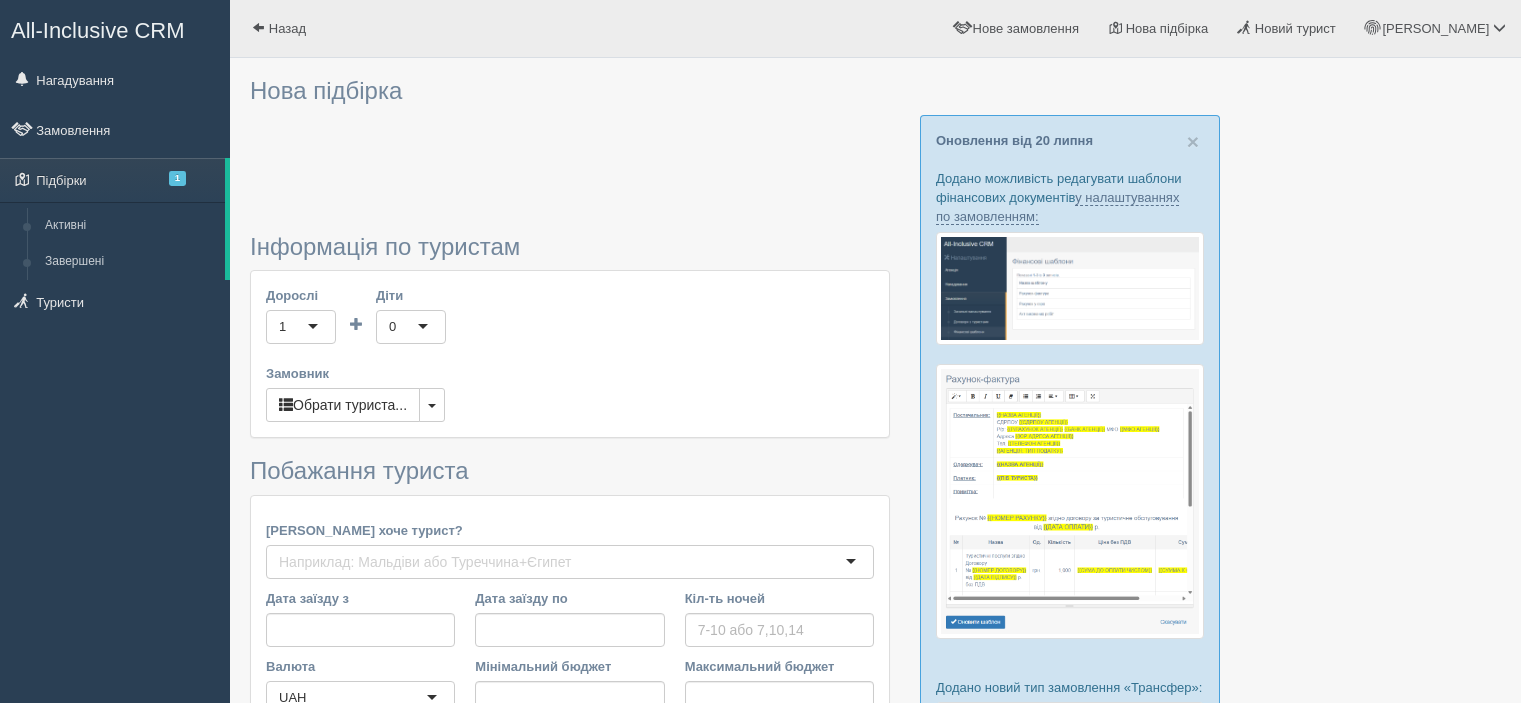 type on "616000" 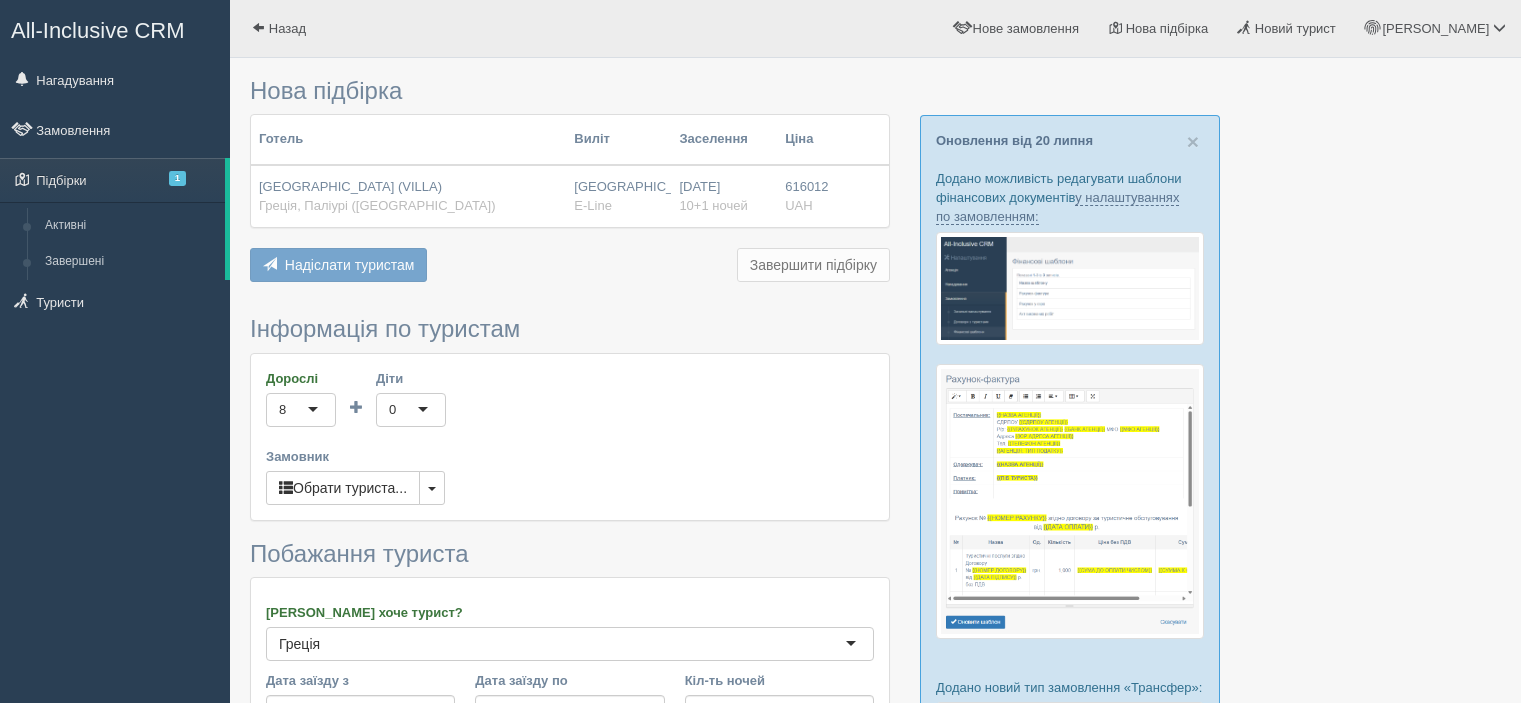 scroll, scrollTop: 0, scrollLeft: 0, axis: both 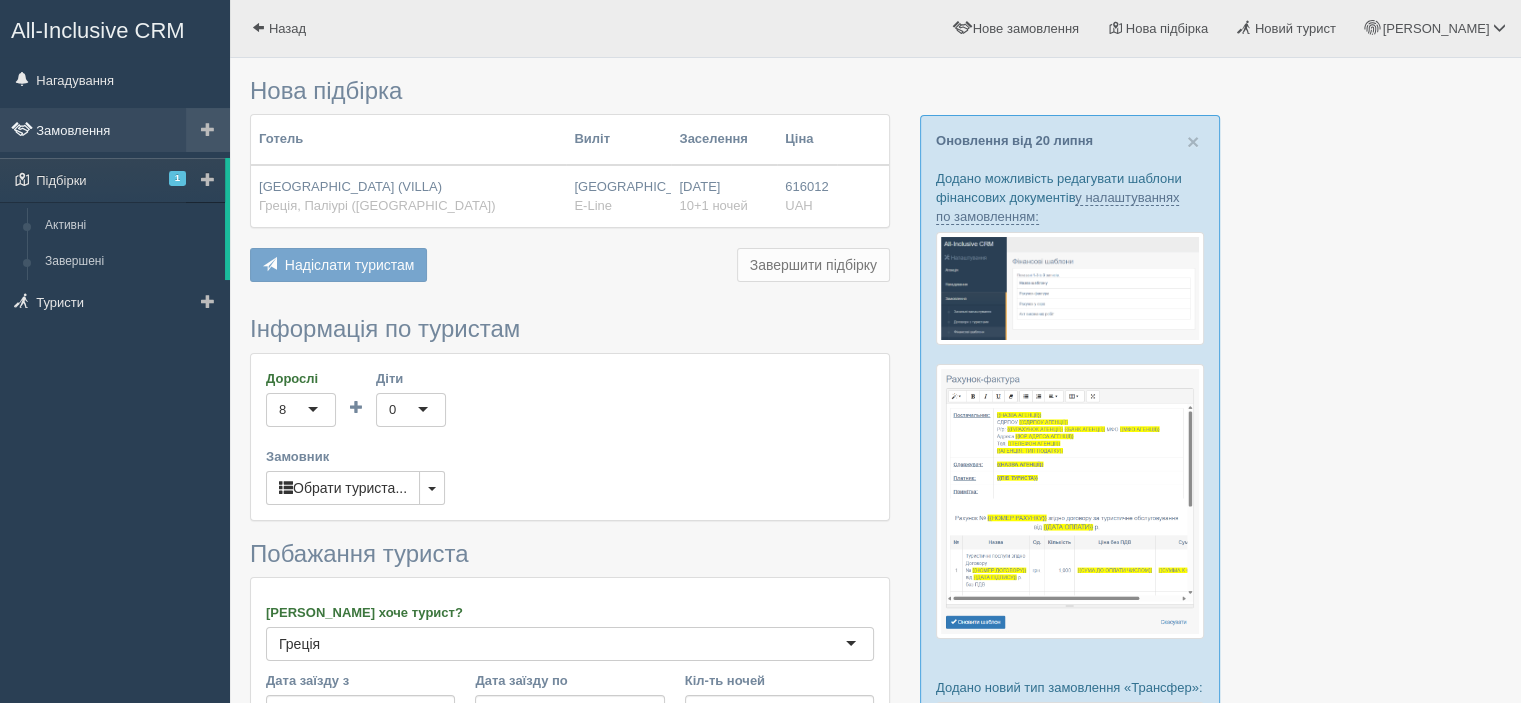 click on "Замовлення" at bounding box center (115, 130) 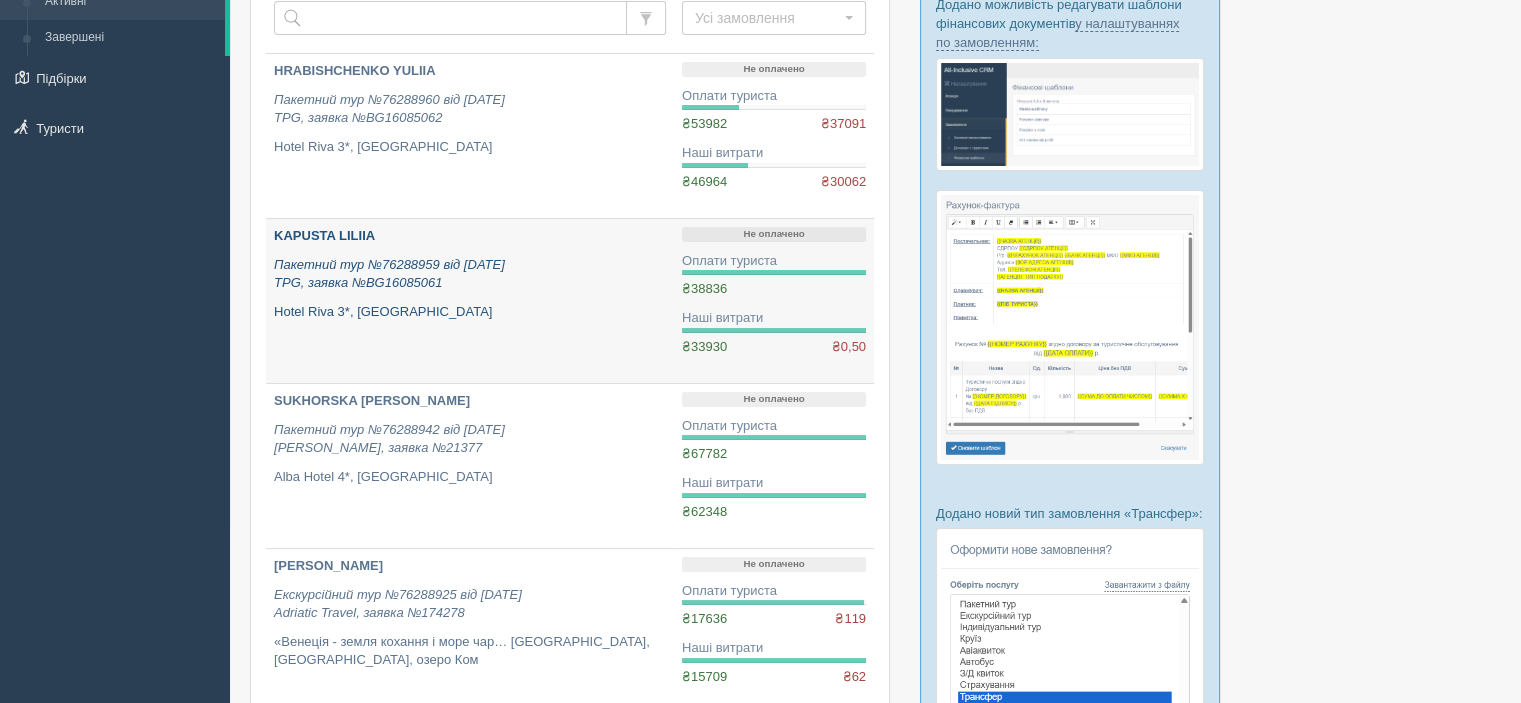 scroll, scrollTop: 200, scrollLeft: 0, axis: vertical 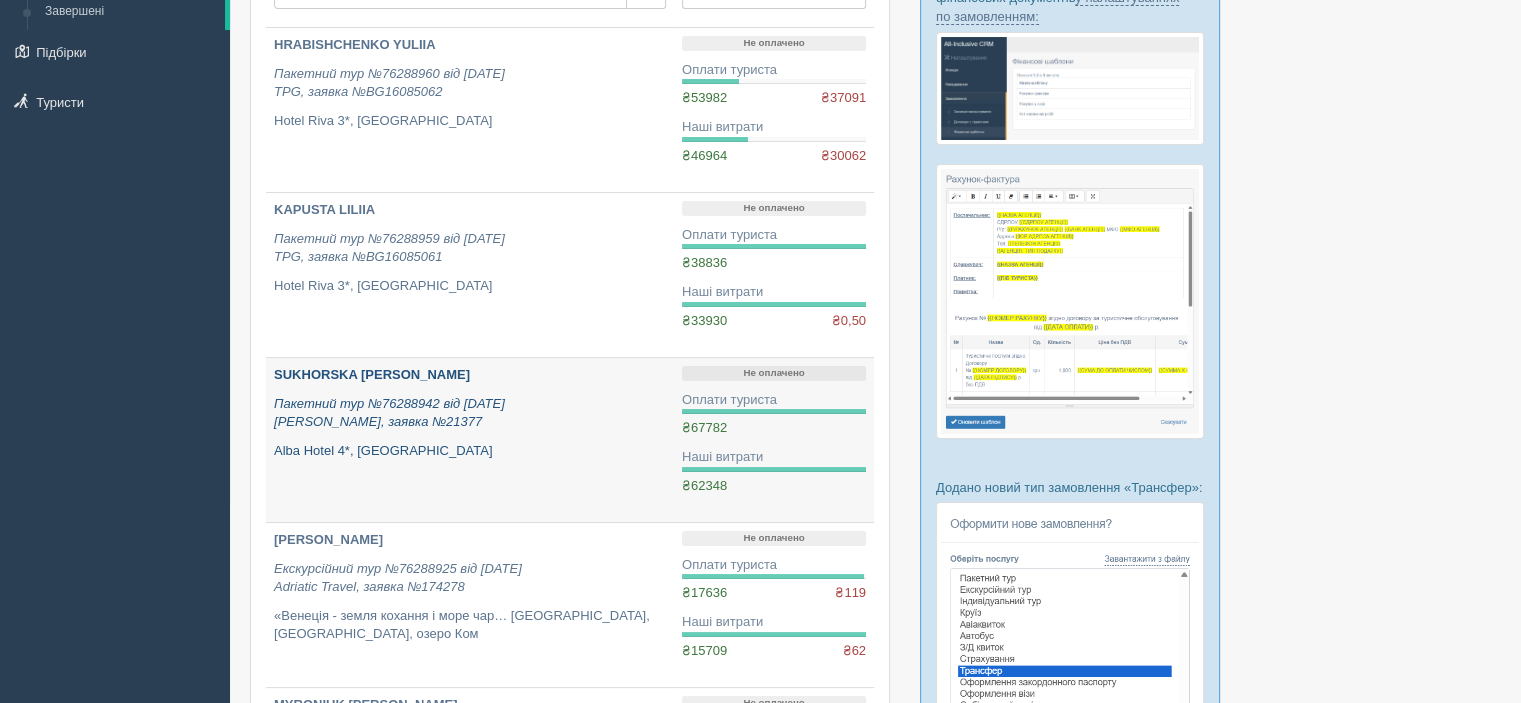 click on "SUKHORSKA [PERSON_NAME]
Пакетний тур №76288942 від [DATE]
[PERSON_NAME], заявка №21377
[GEOGRAPHIC_DATA]*, [GEOGRAPHIC_DATA]" at bounding box center (470, 413) 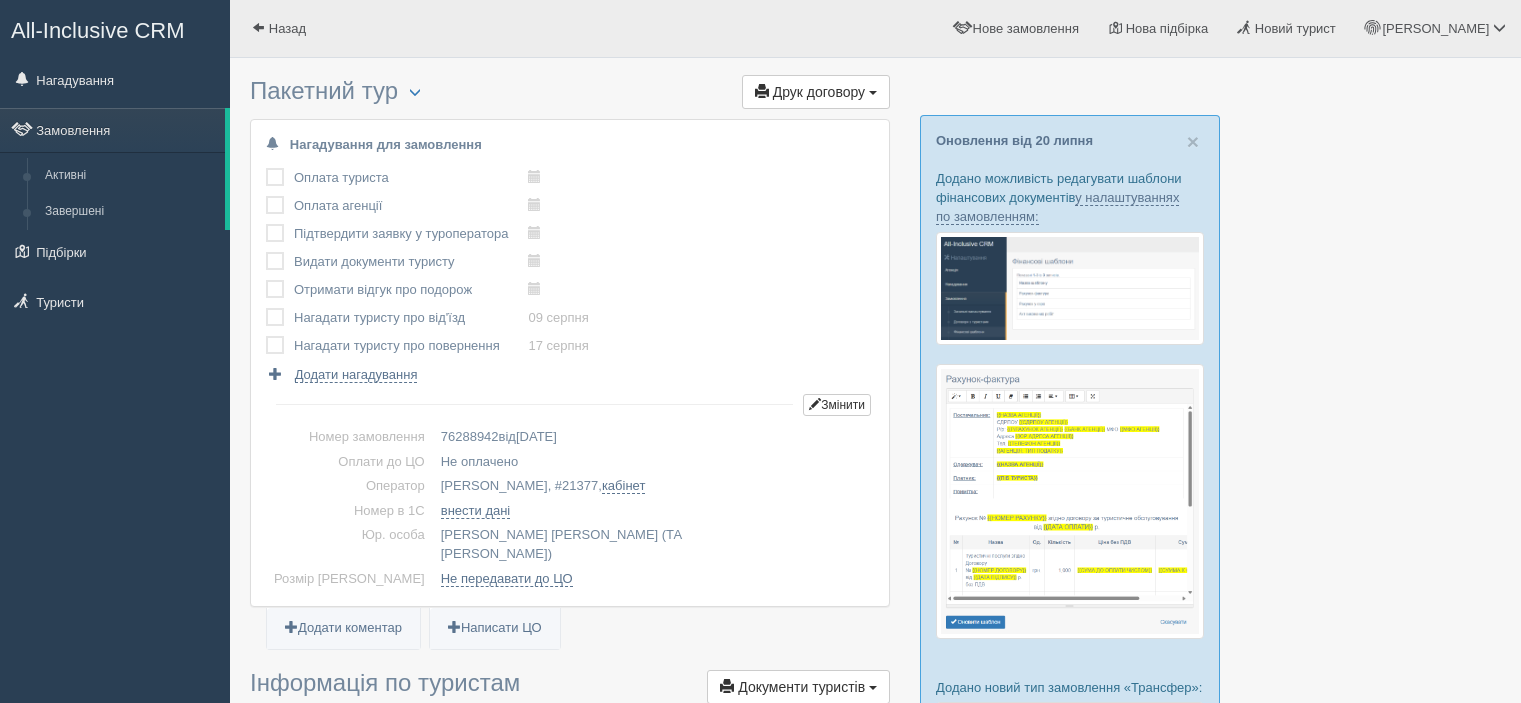 scroll, scrollTop: 0, scrollLeft: 0, axis: both 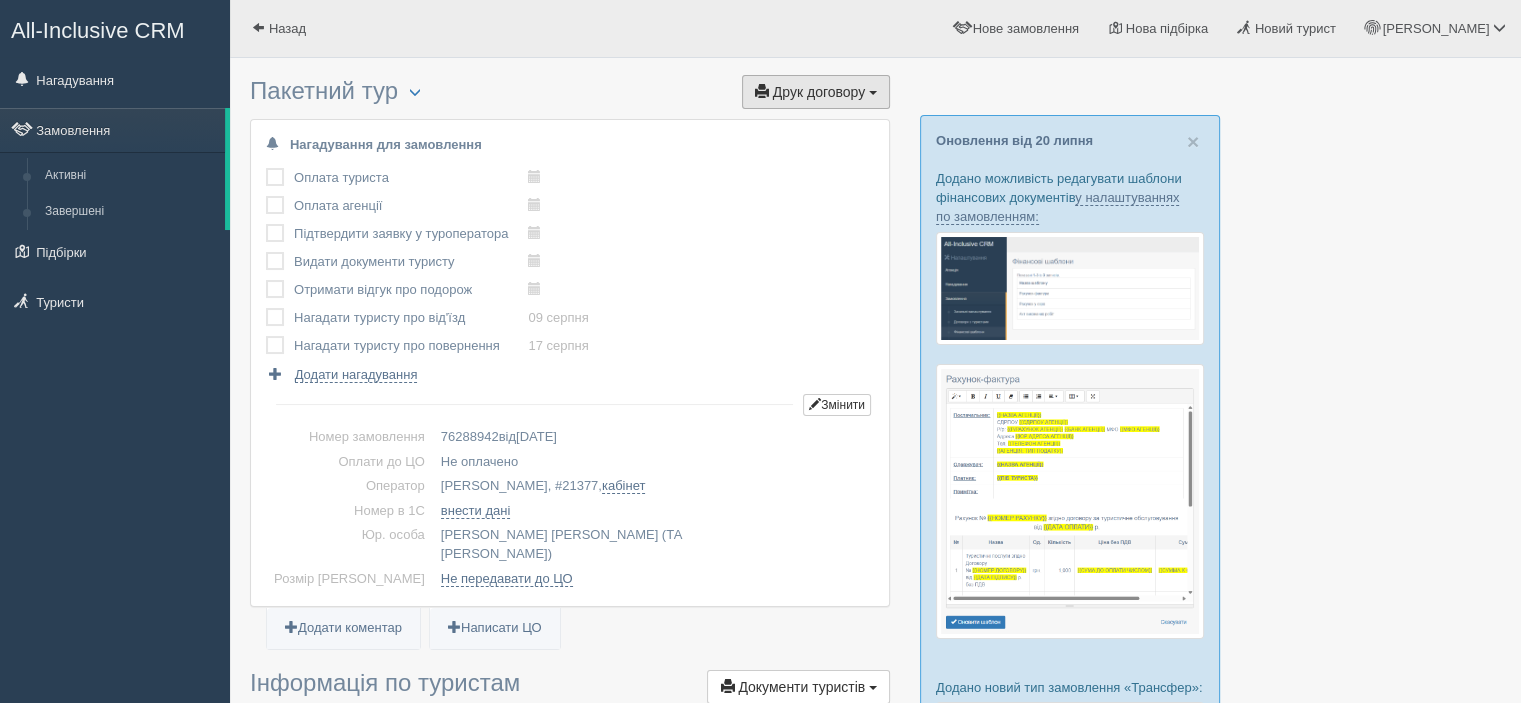 click on "Друк договору" at bounding box center (819, 92) 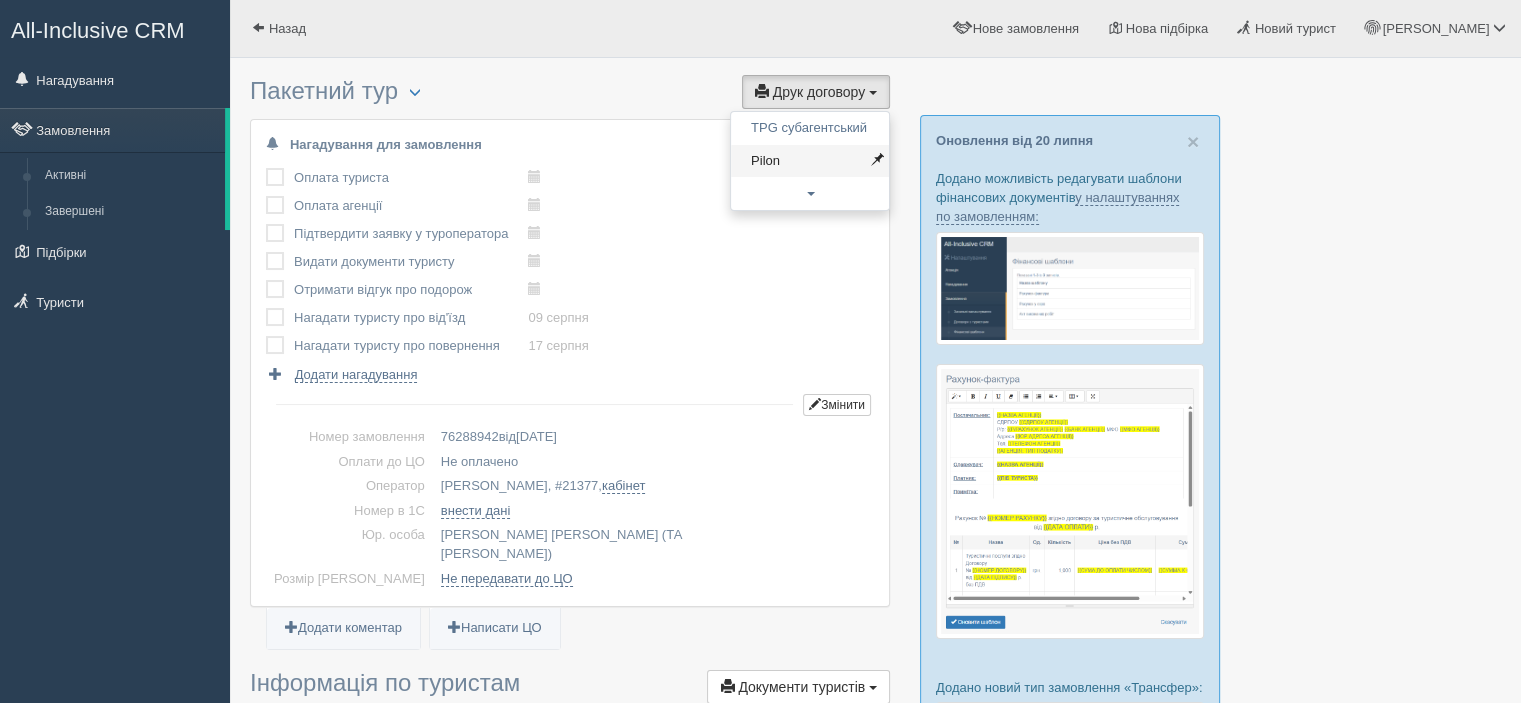 click on "Pilon" at bounding box center [810, 161] 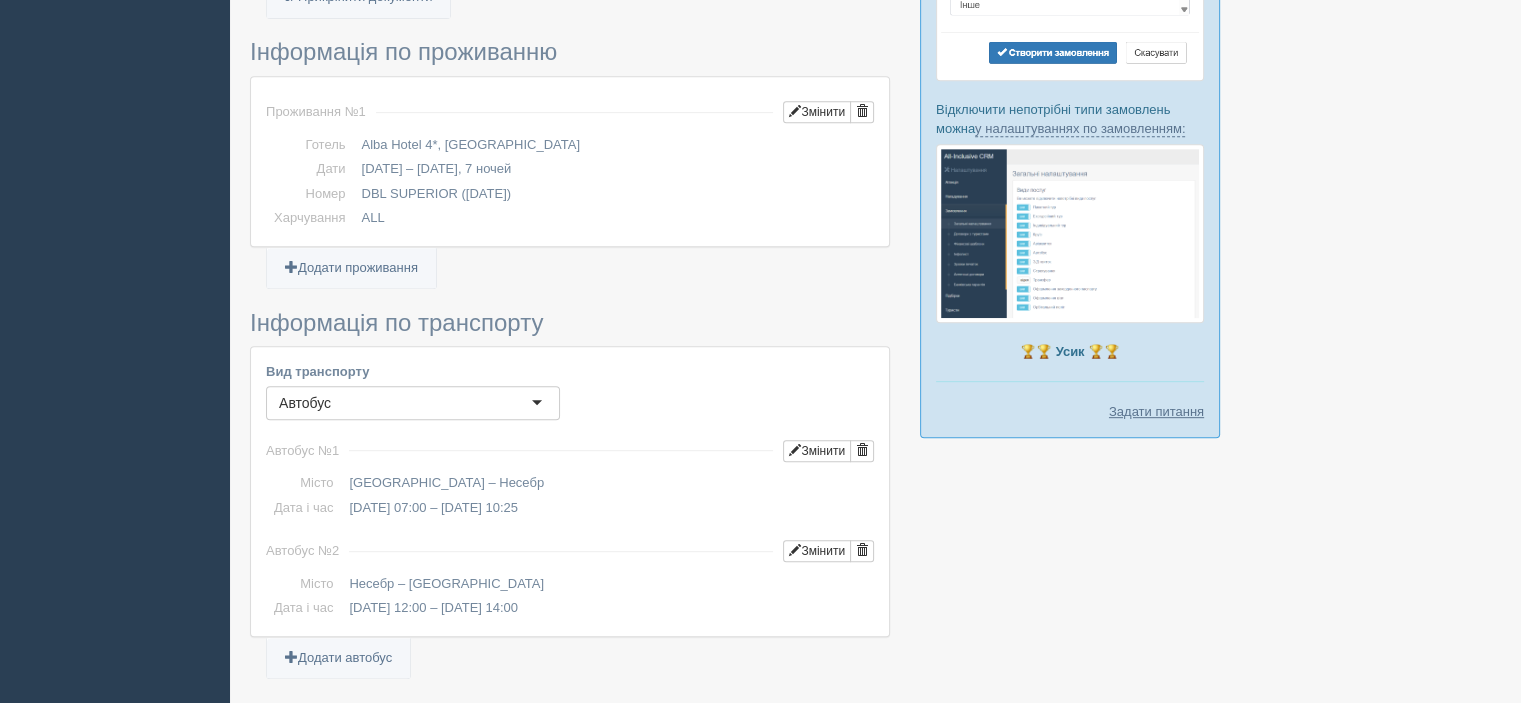 scroll, scrollTop: 1000, scrollLeft: 0, axis: vertical 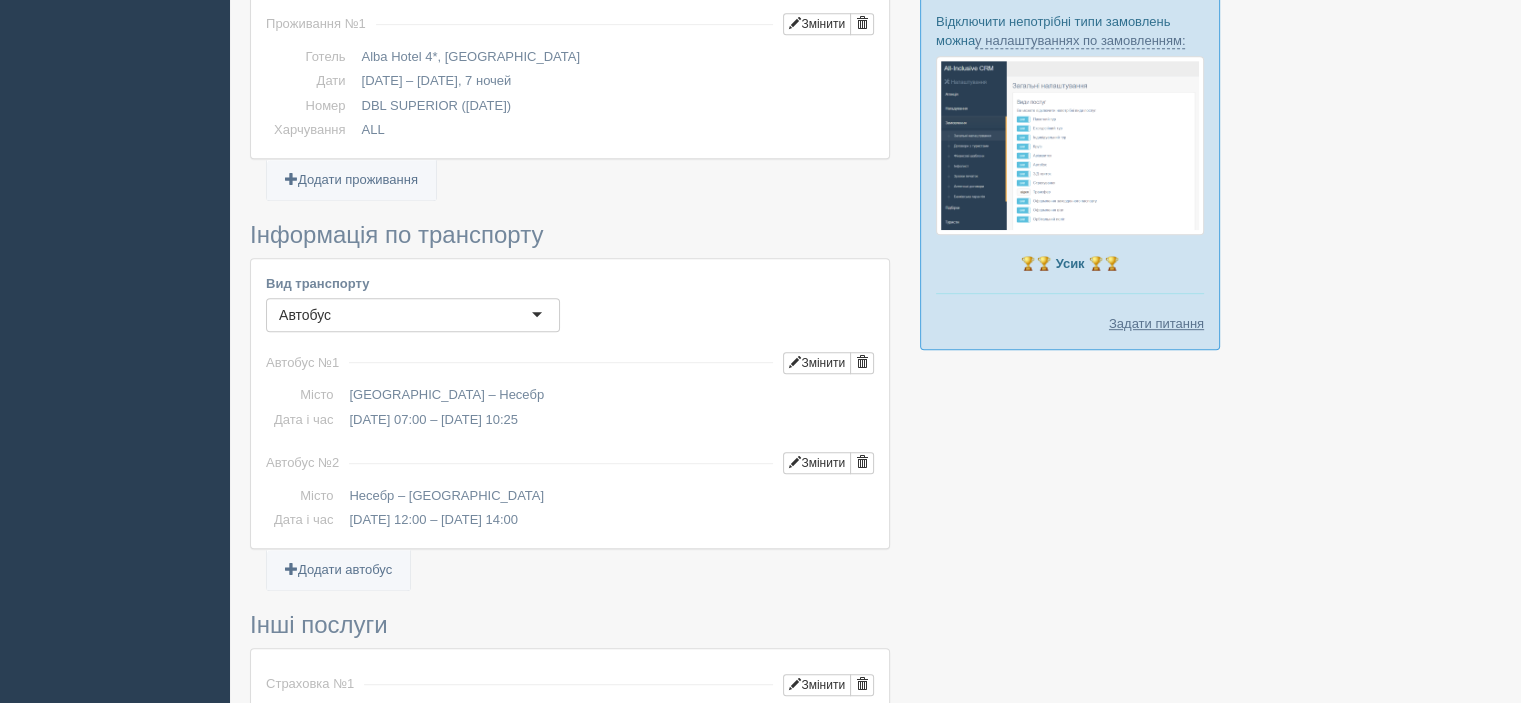 drag, startPoint x: 351, startPoint y: 395, endPoint x: 644, endPoint y: 401, distance: 293.06143 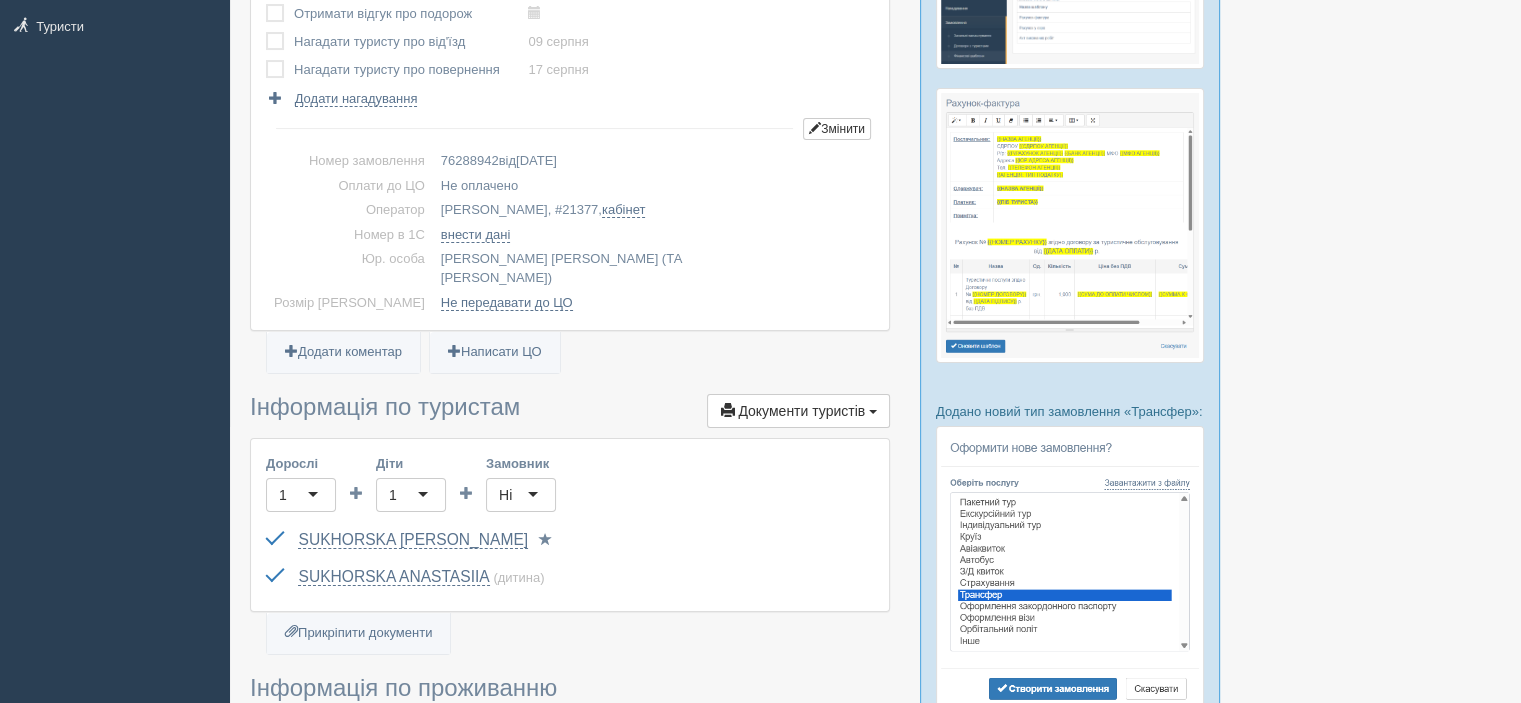 scroll, scrollTop: 0, scrollLeft: 0, axis: both 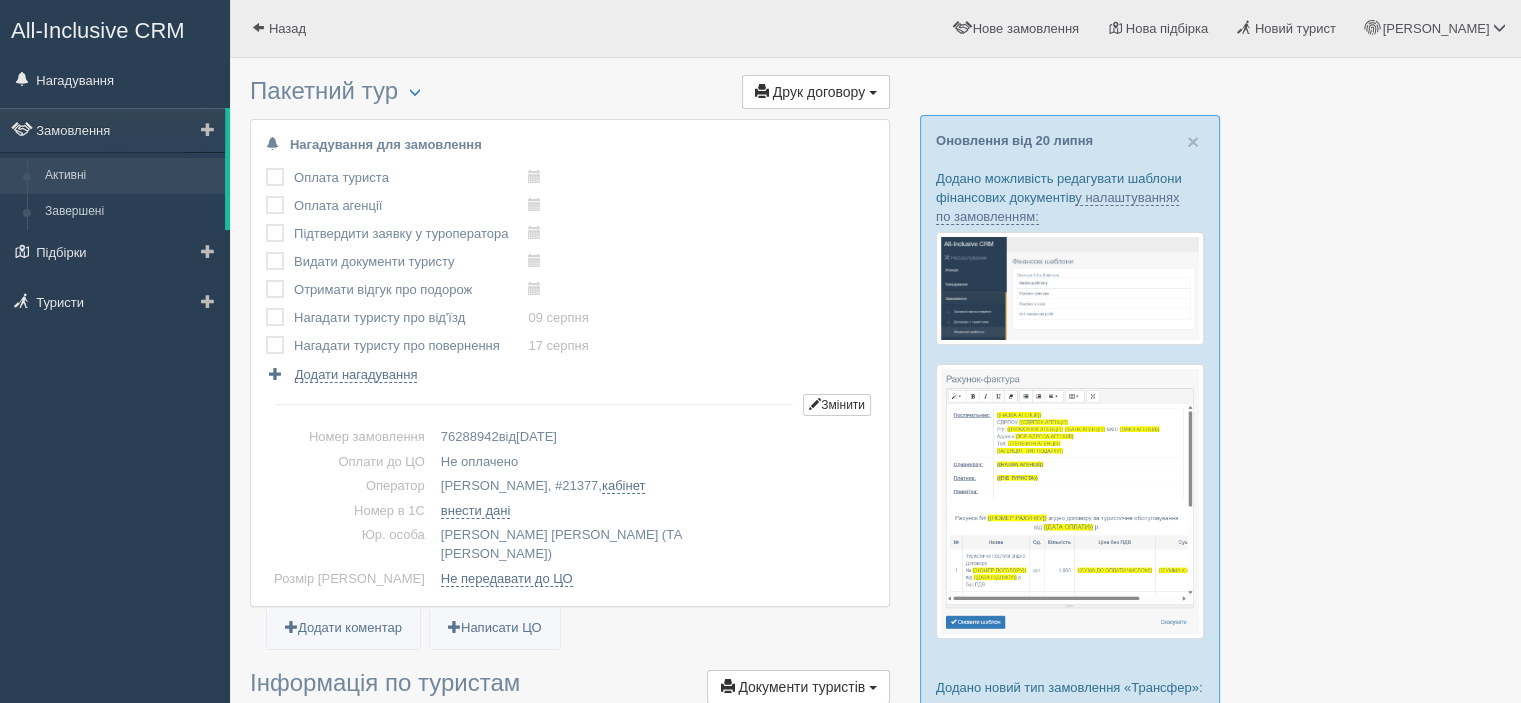 click on "Активні" at bounding box center [130, 176] 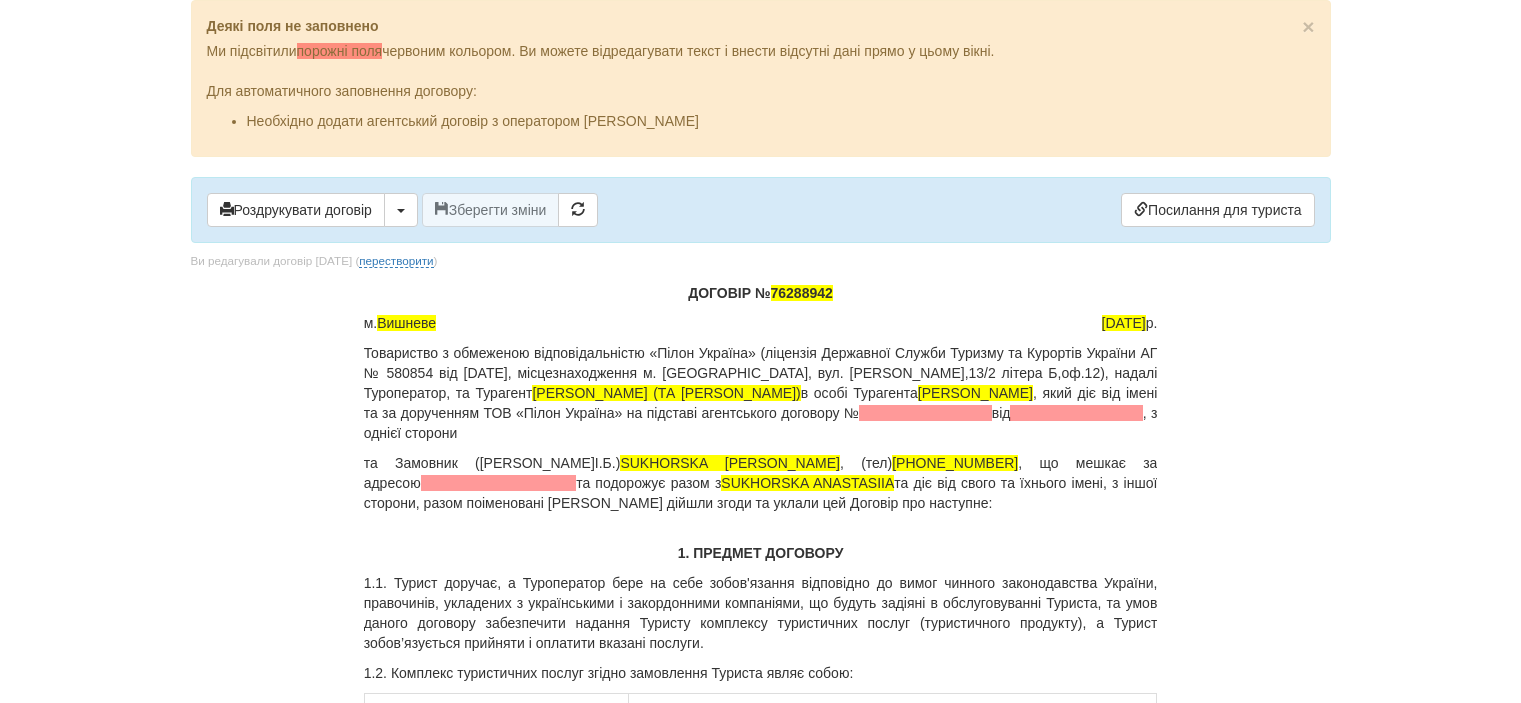 scroll, scrollTop: 0, scrollLeft: 0, axis: both 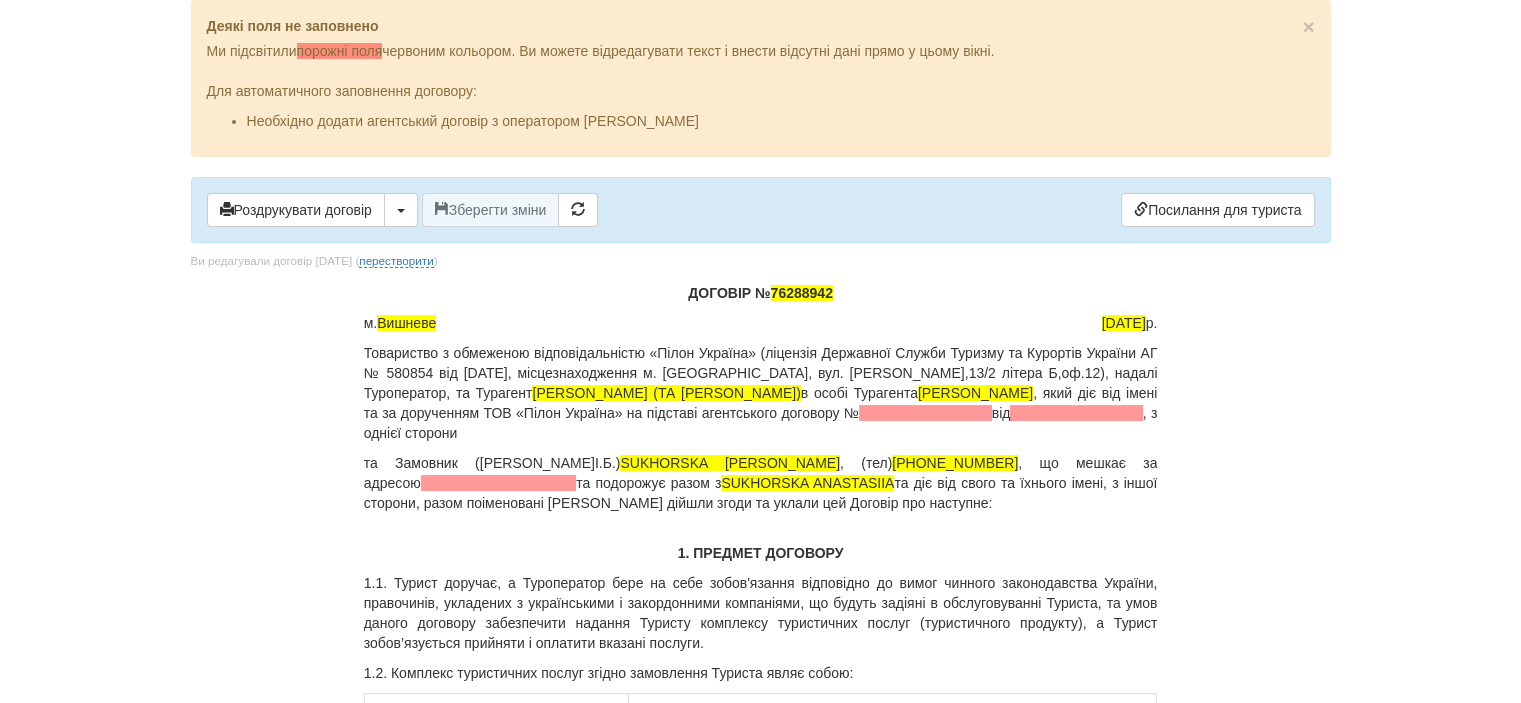 click on "×
Деякі поля не заповнено
Ми підсвітили  порожні поля  червоним кольором.                Ви можете відредагувати текст і внести відсутні дані прямо у цьому вікні.
Для автоматичного заповнення договору:
Необхідно додати агентський договір з оператором Pilon
Роздрукувати договір
Скачати PDF" at bounding box center (761, 3830) 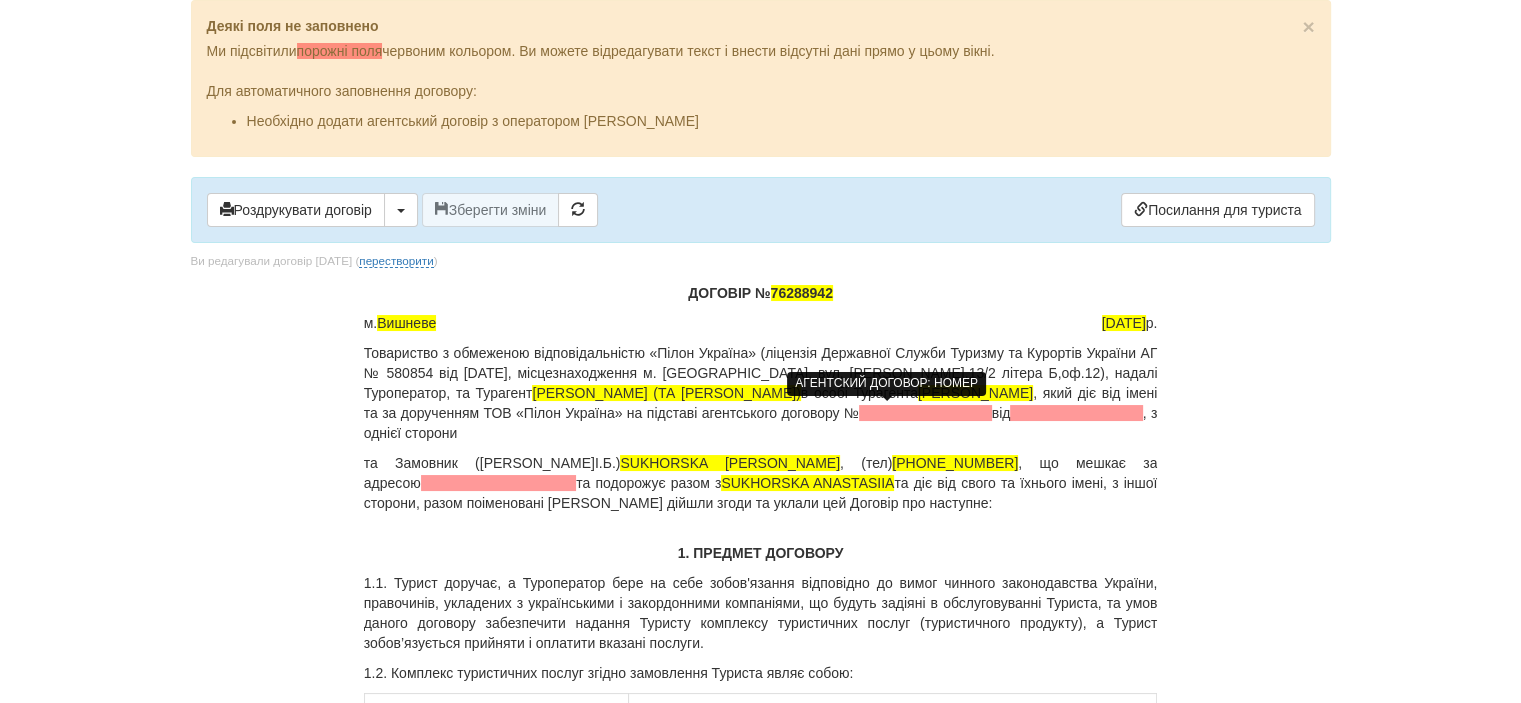 click at bounding box center (925, 413) 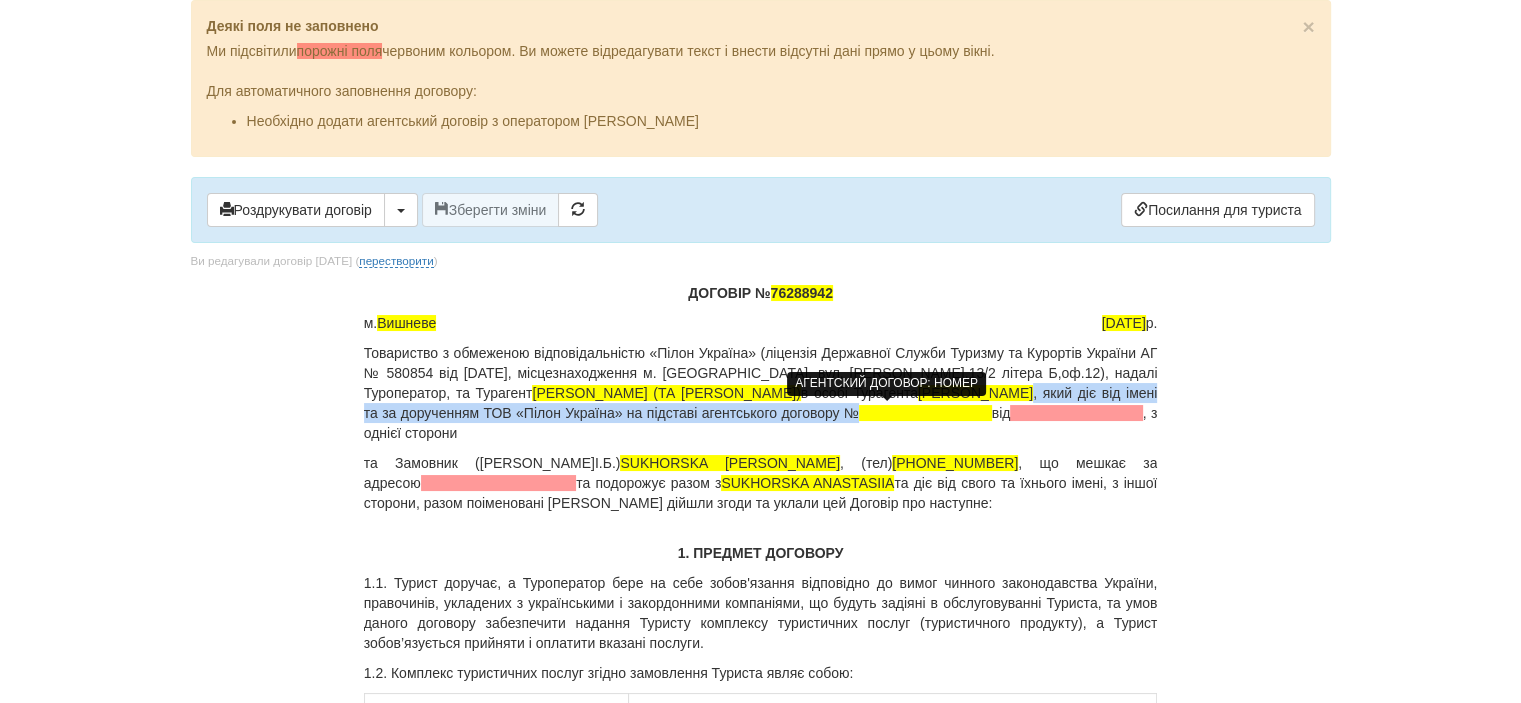 type 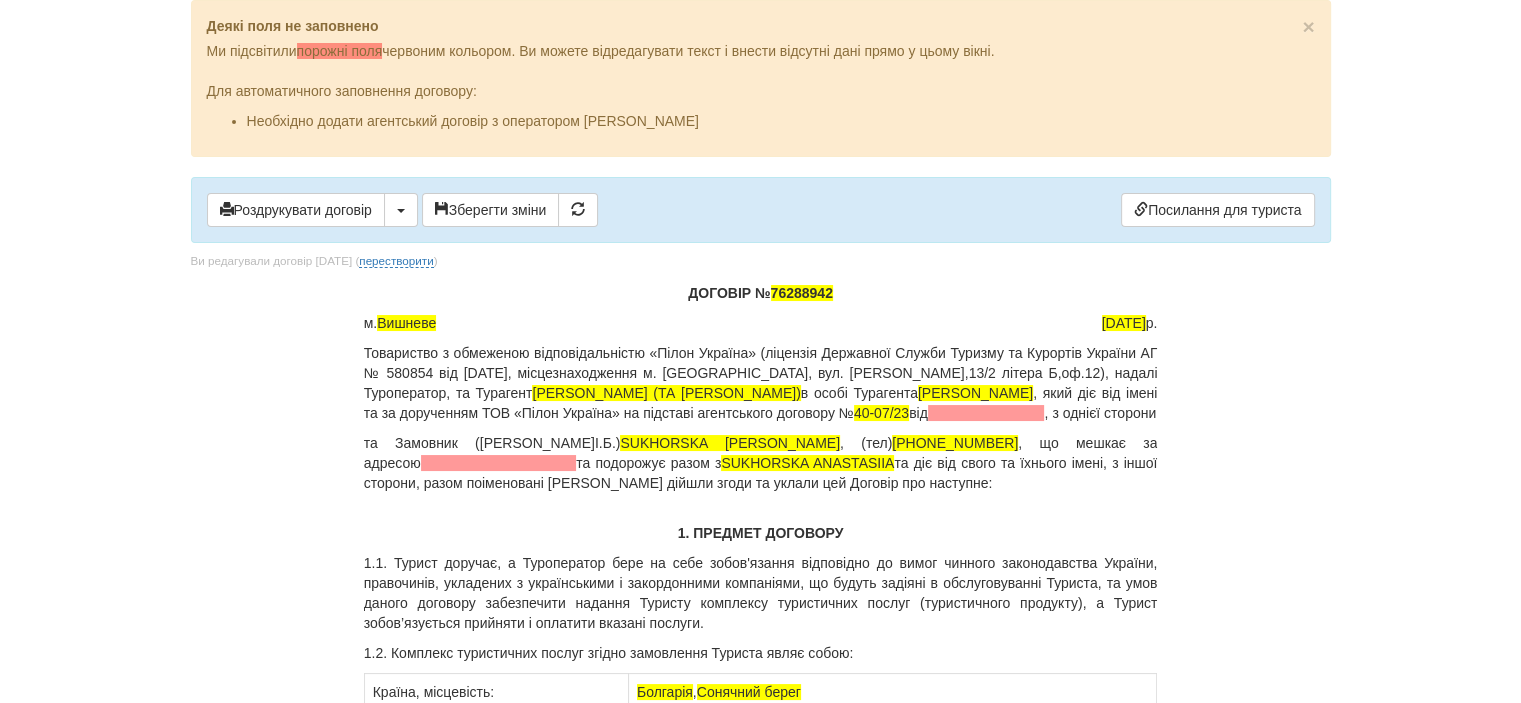 drag, startPoint x: 1288, startPoint y: 394, endPoint x: 1252, endPoint y: 390, distance: 36.221542 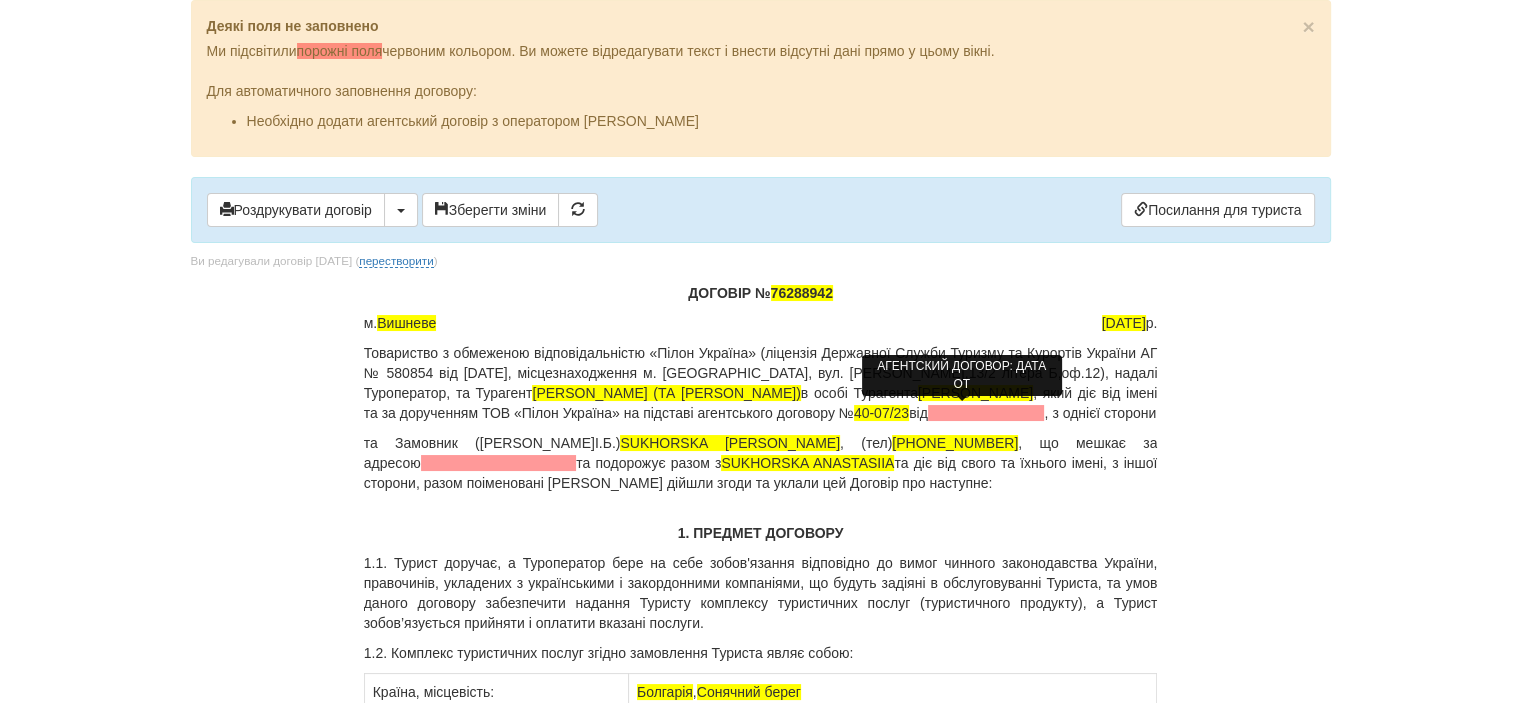 click at bounding box center (986, 413) 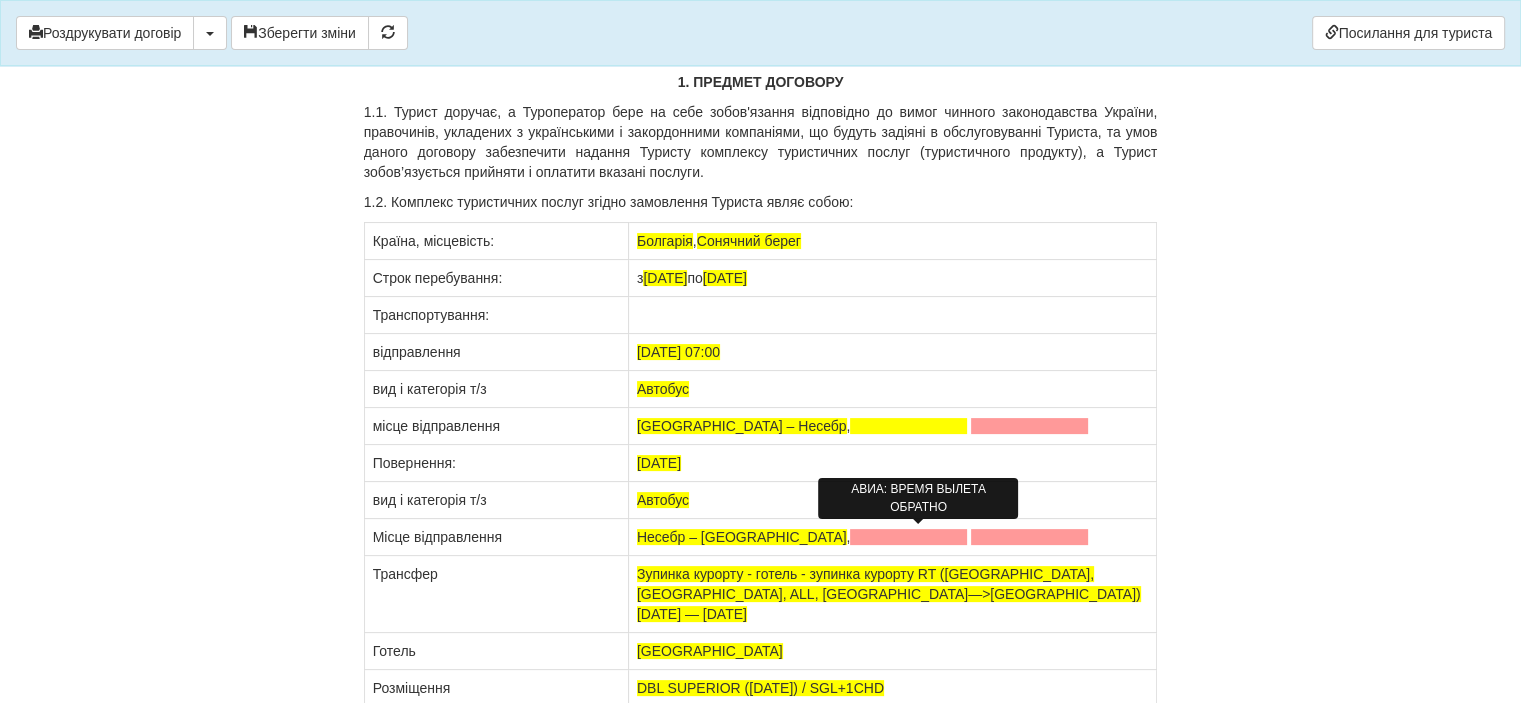 scroll, scrollTop: 400, scrollLeft: 0, axis: vertical 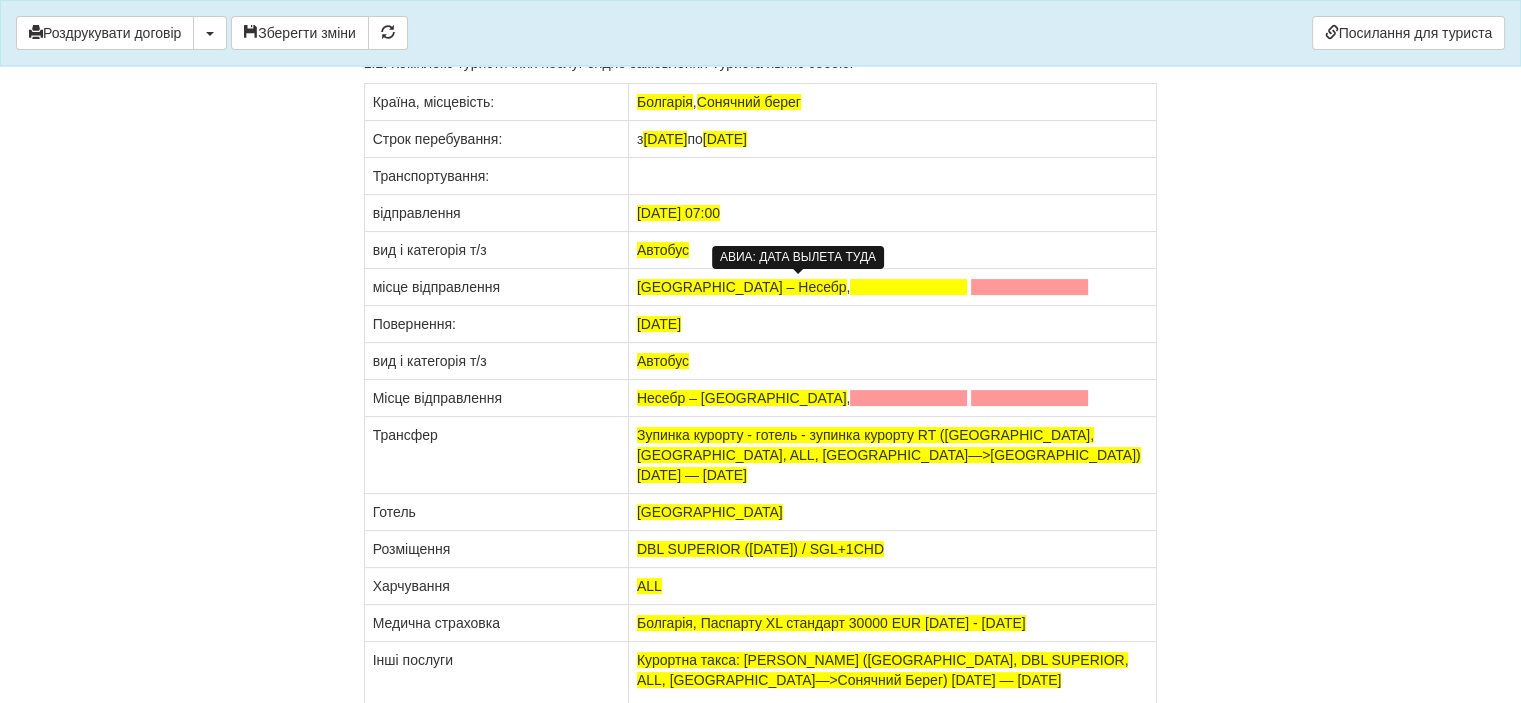 click at bounding box center (908, 287) 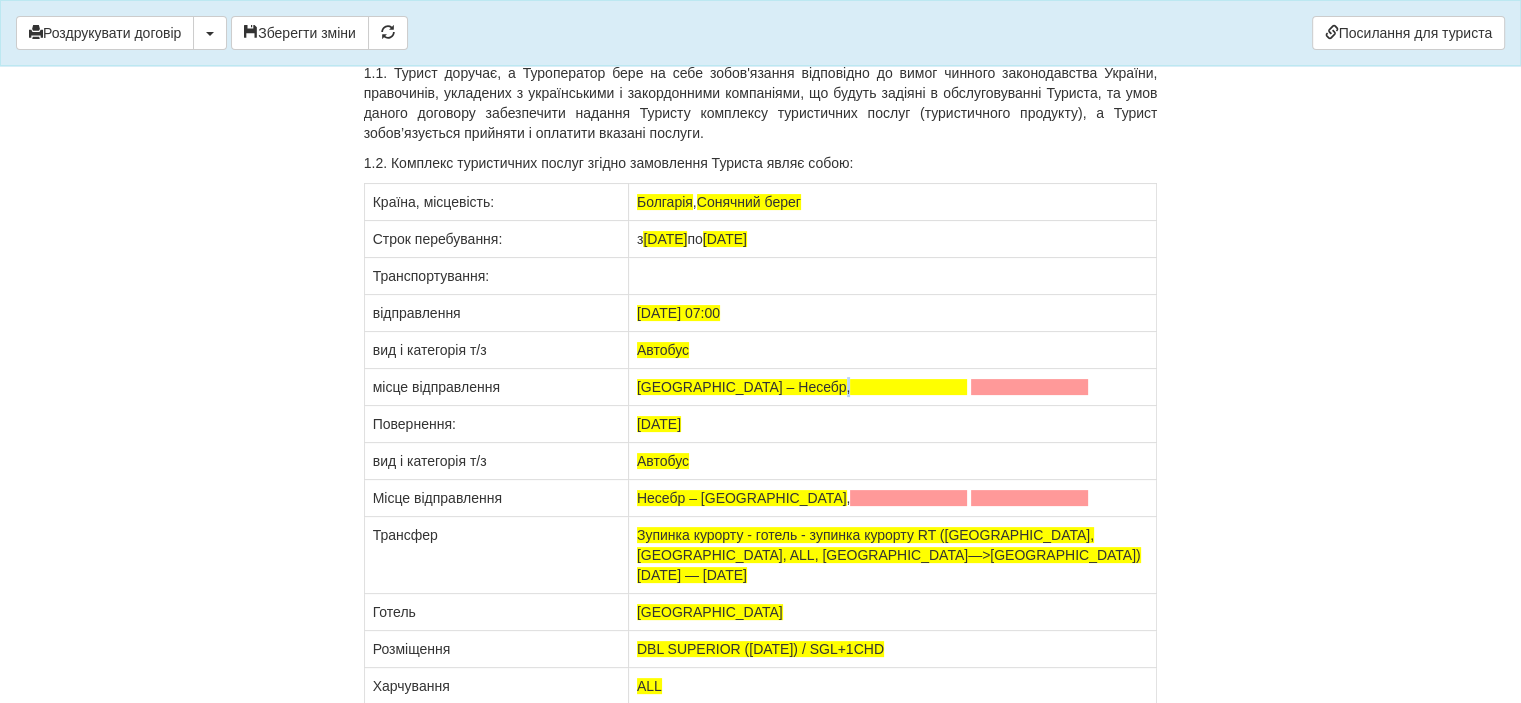 scroll, scrollTop: 504, scrollLeft: 0, axis: vertical 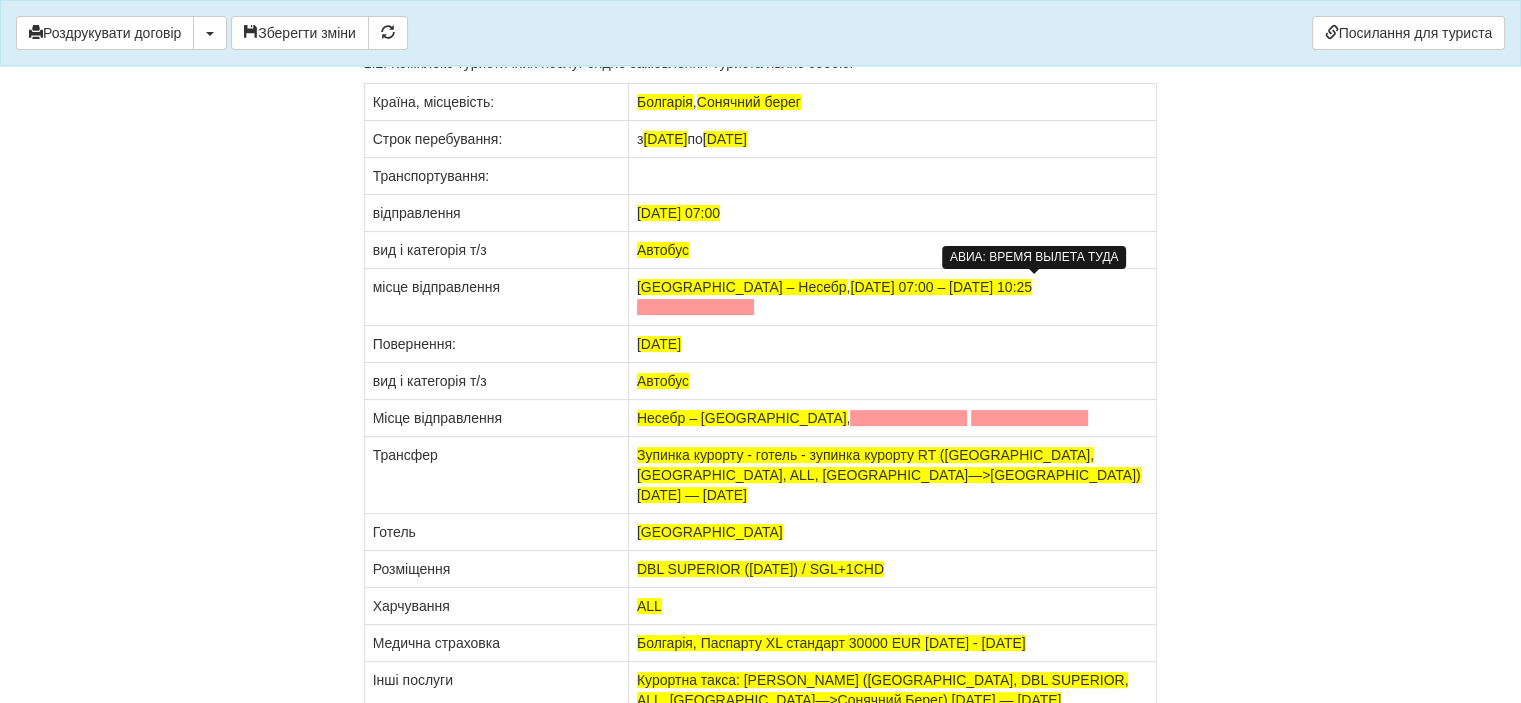 click at bounding box center [695, 307] 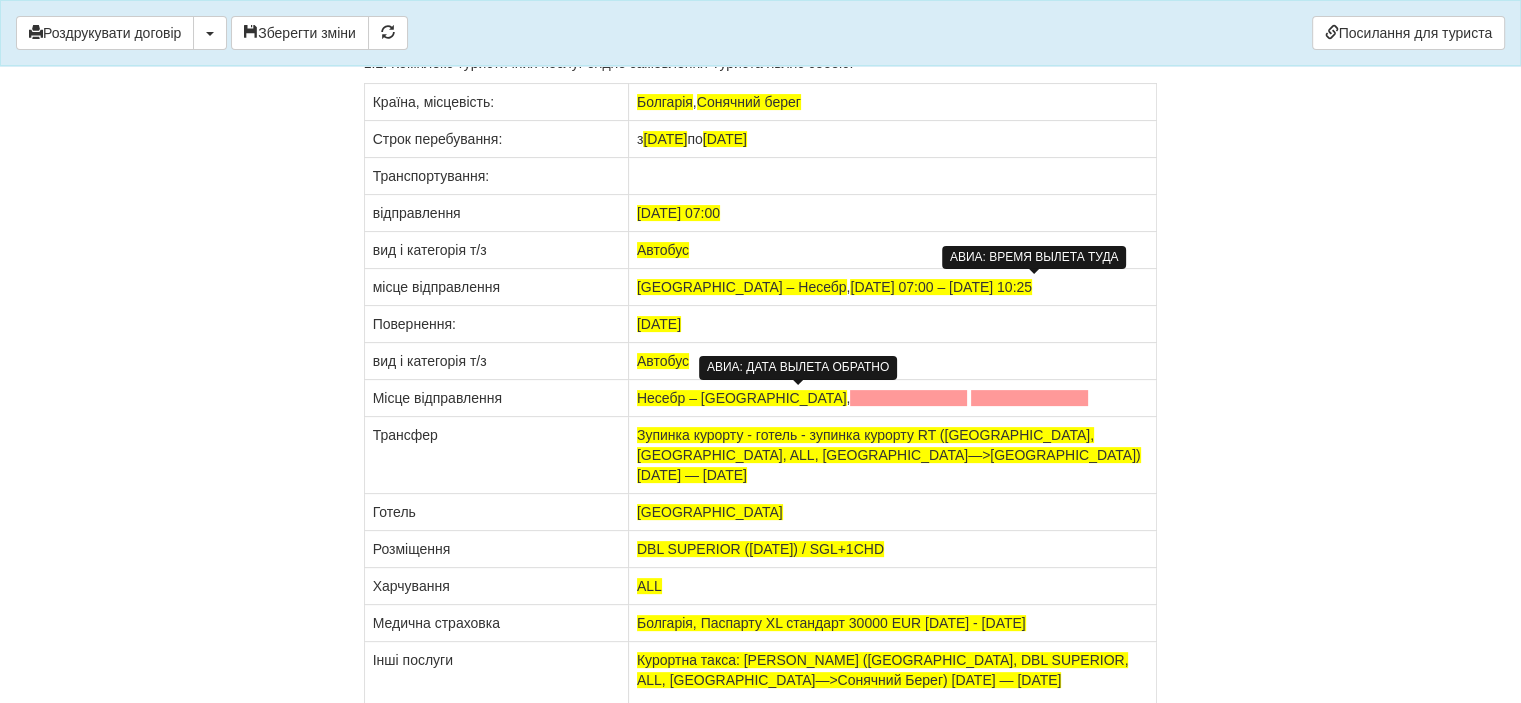 click at bounding box center (908, 398) 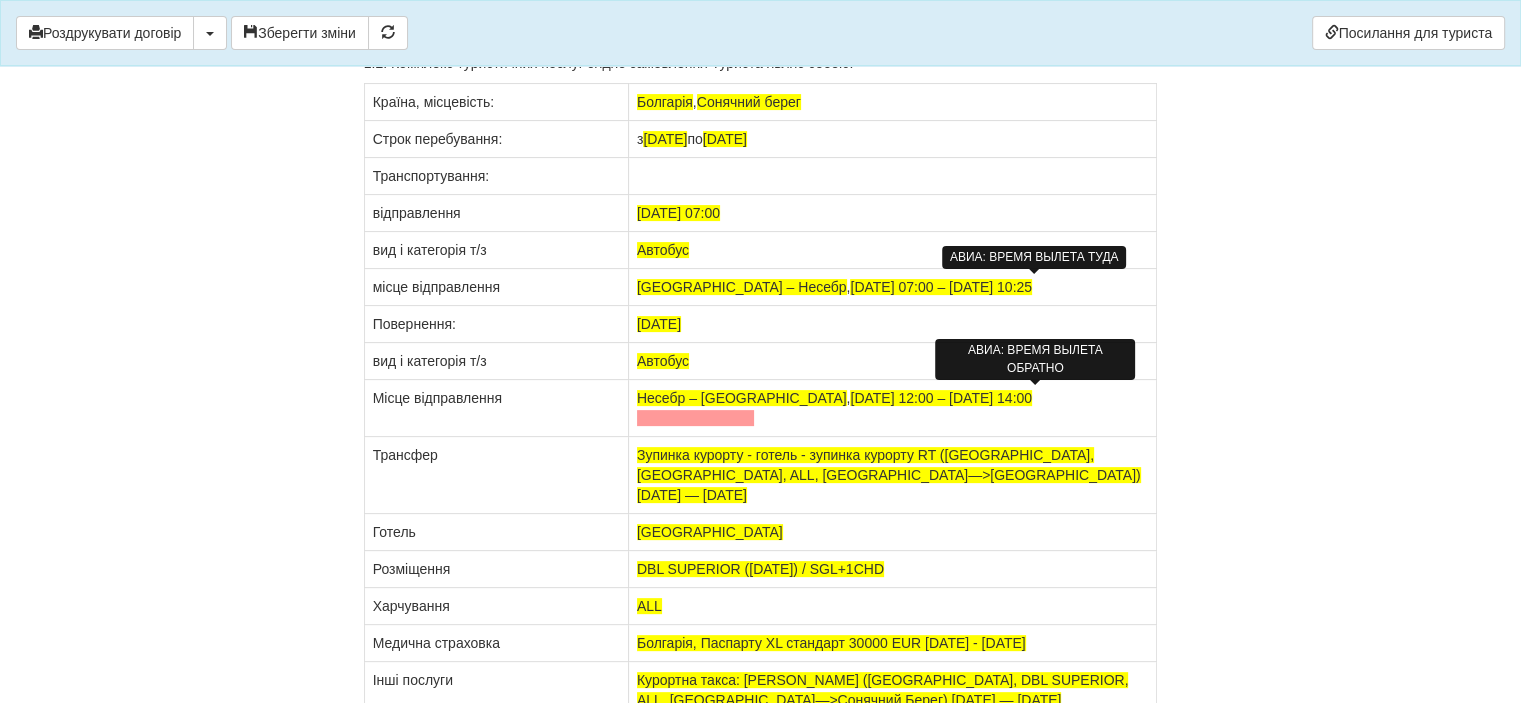 click at bounding box center (695, 418) 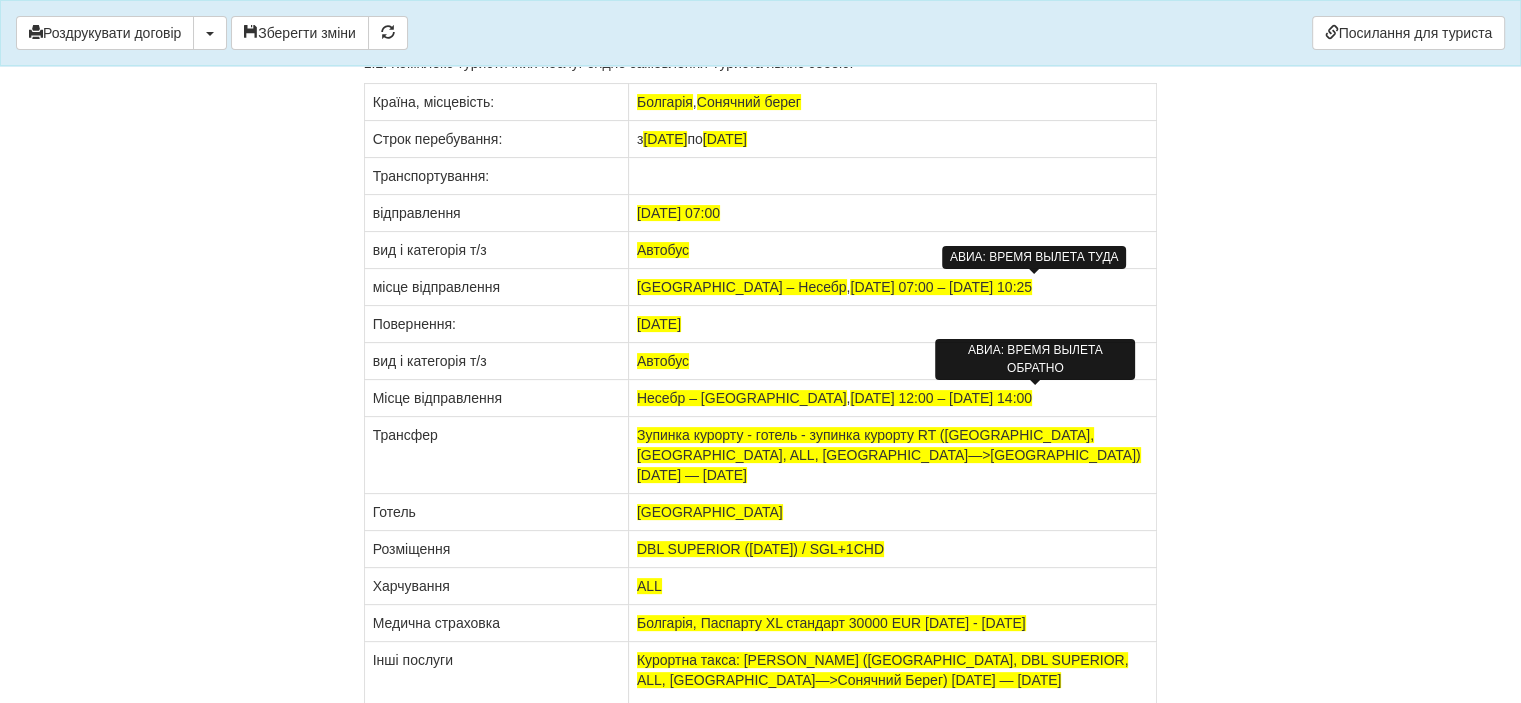 click on "×
Деякі поля не заповнено
Ми підсвітили  порожні поля  червоним кольором.                Ви можете відредагувати текст і внести відсутні дані прямо у цьому вікні.
Для автоматичного заповнення договору:
Необхідно додати агентський договір з оператором Pilon
Роздрукувати договір
Скачати PDF" at bounding box center (761, 3273) 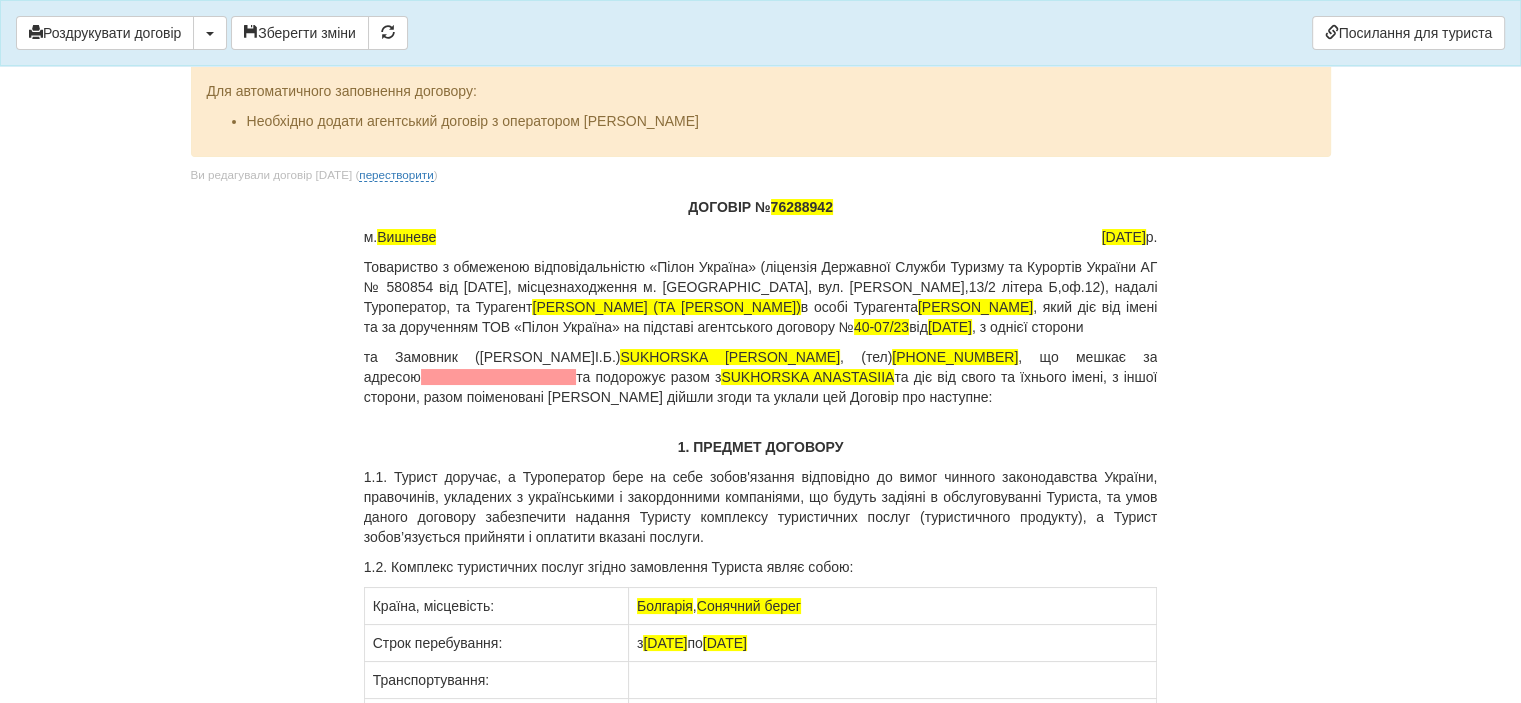 scroll, scrollTop: 0, scrollLeft: 0, axis: both 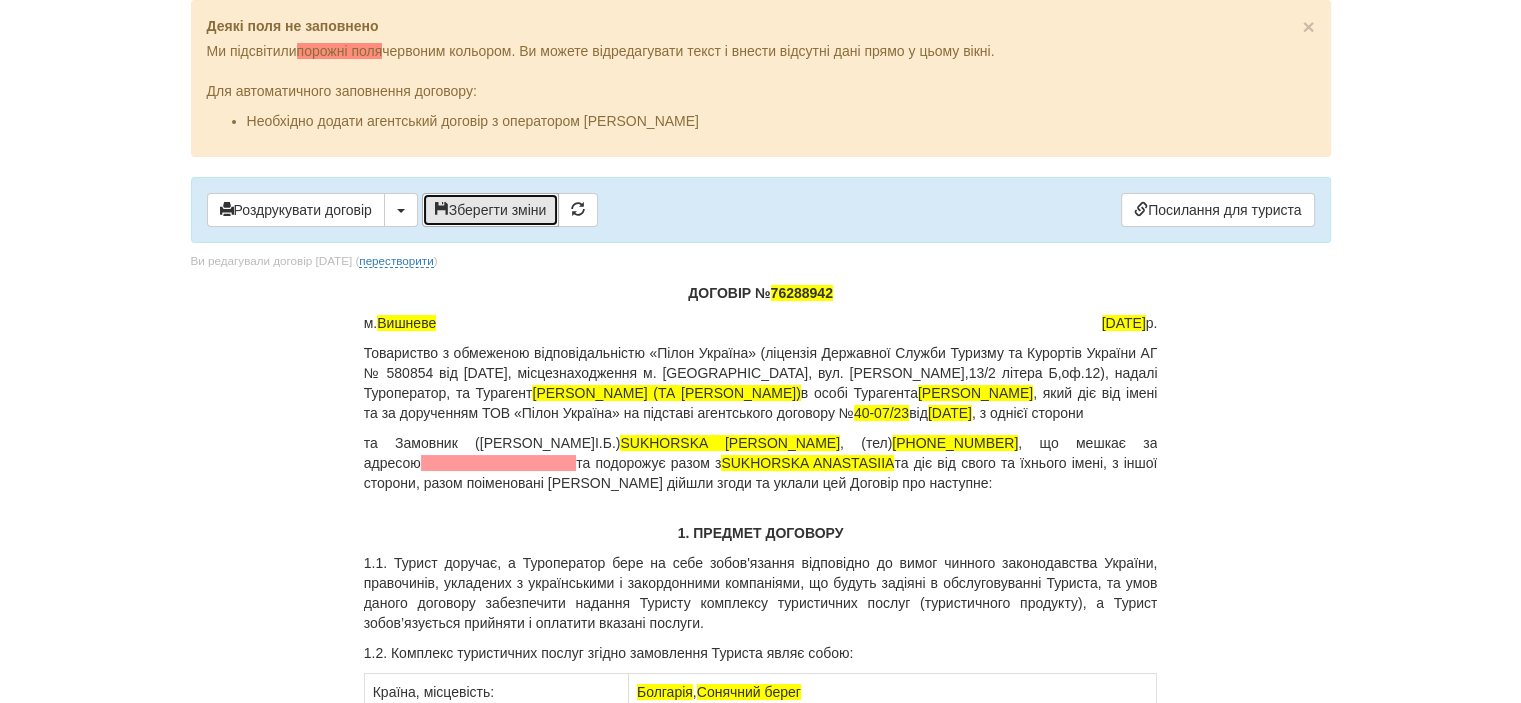click on "Зберегти зміни" at bounding box center [491, 210] 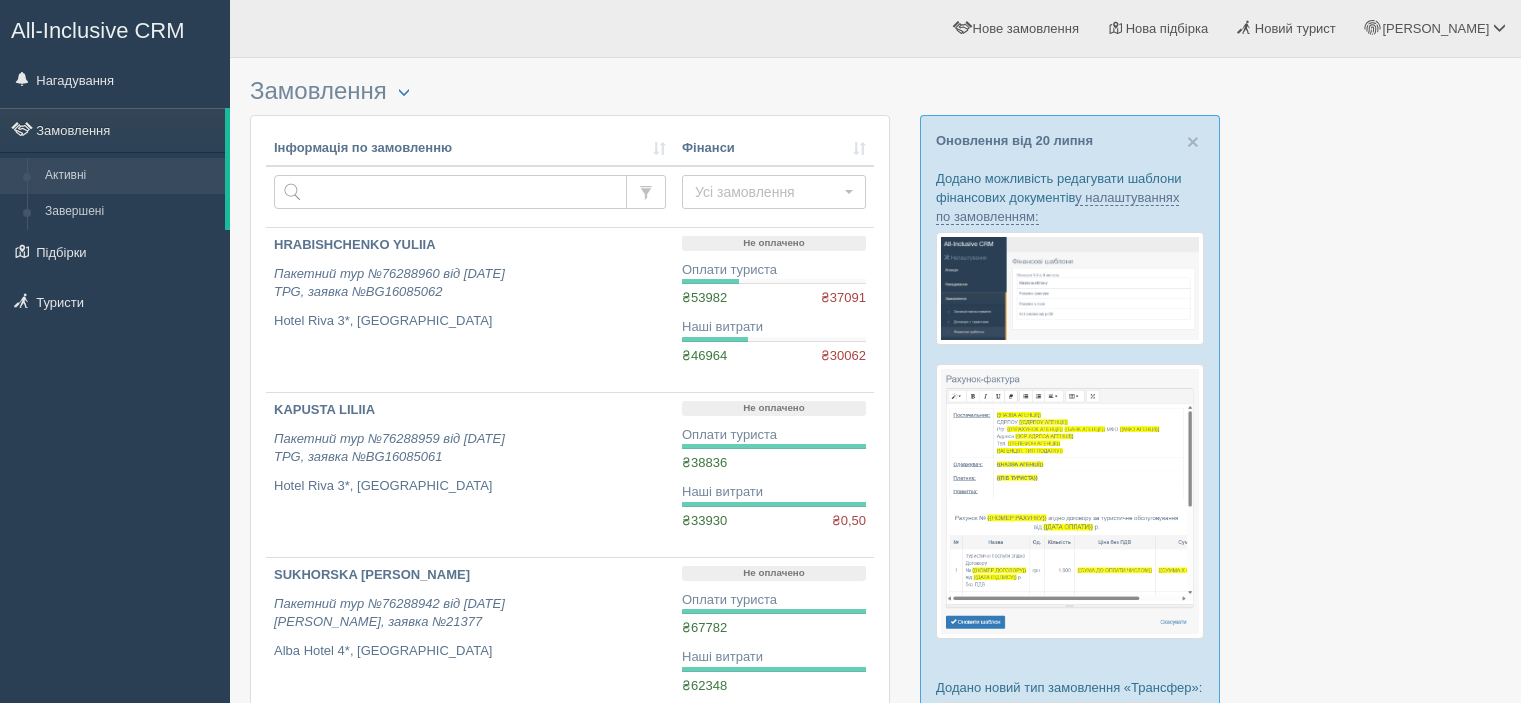 scroll, scrollTop: 0, scrollLeft: 0, axis: both 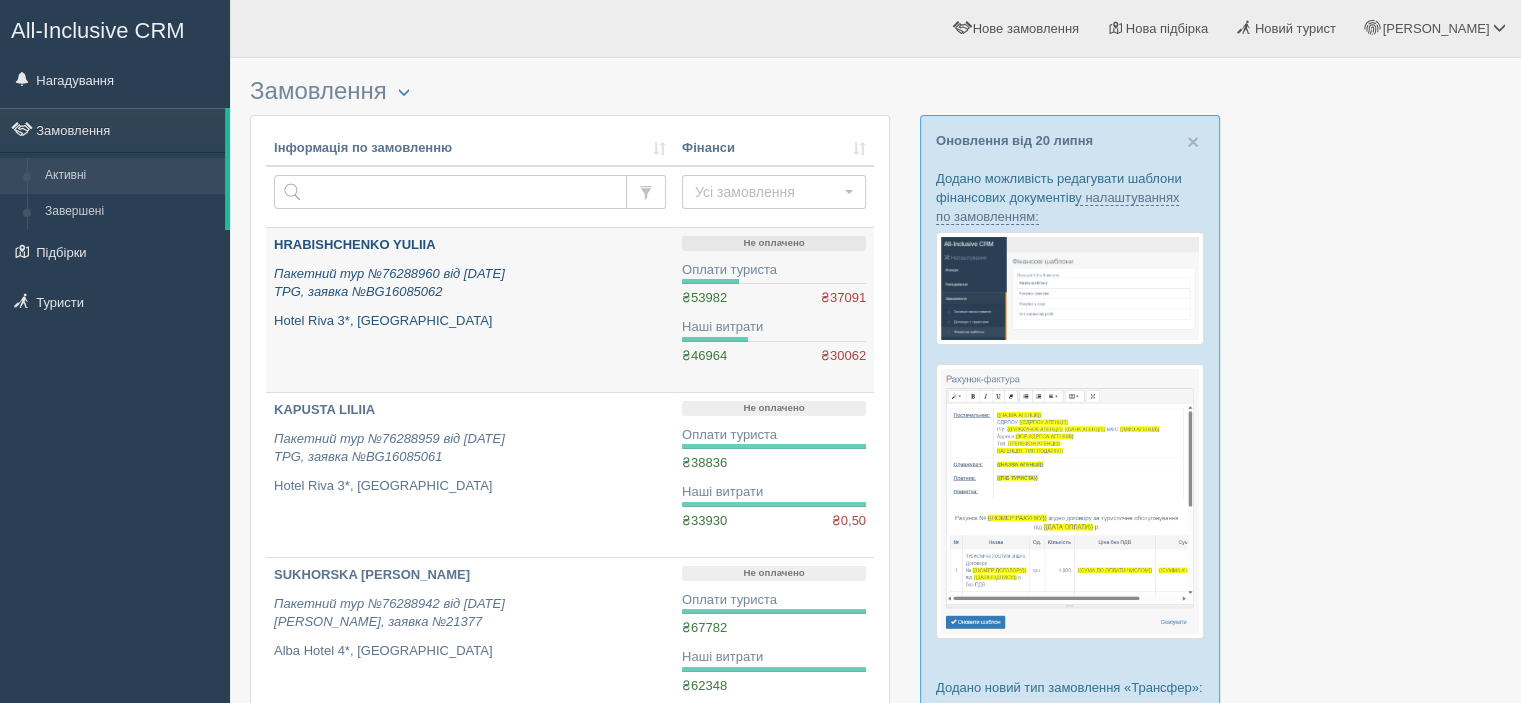click on "HRABISHCHENKO YULIIA" at bounding box center (355, 244) 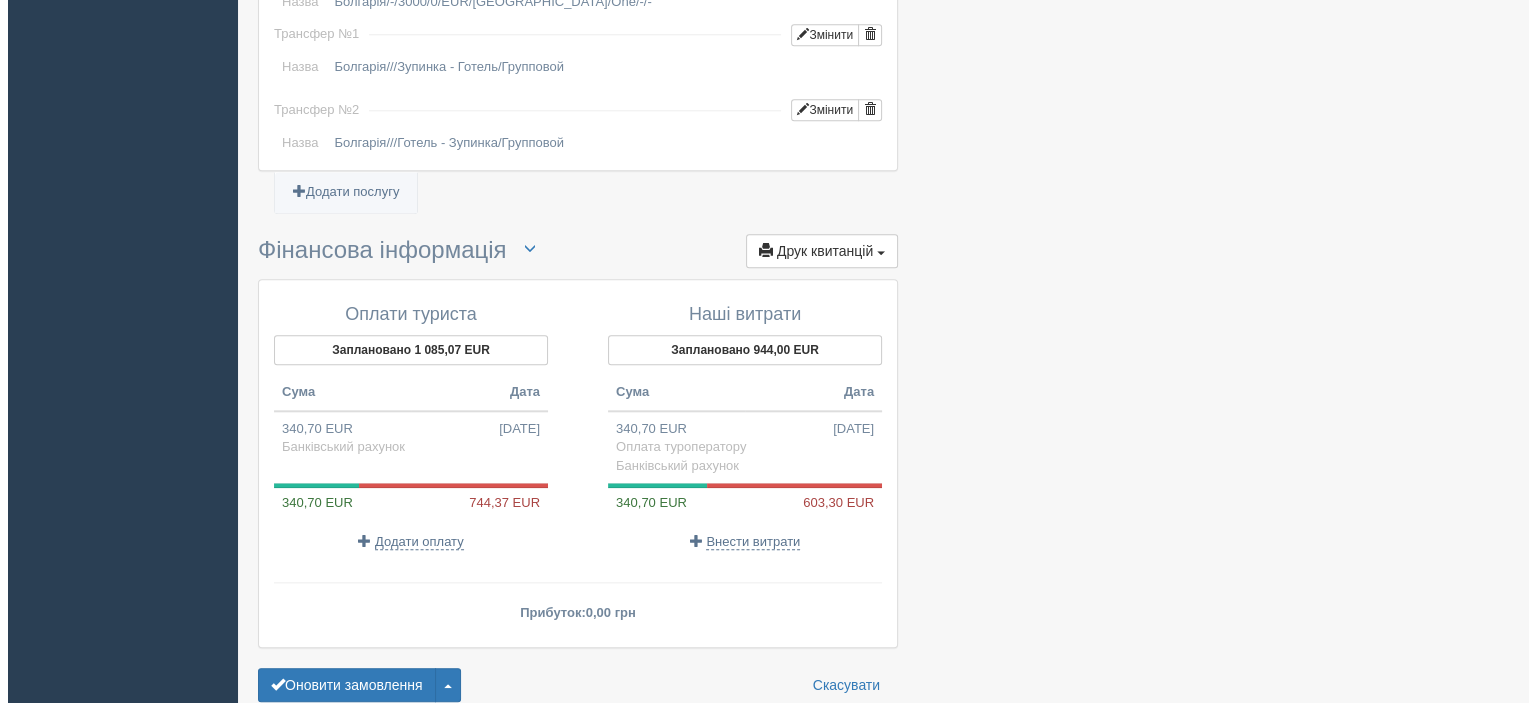 scroll, scrollTop: 2151, scrollLeft: 0, axis: vertical 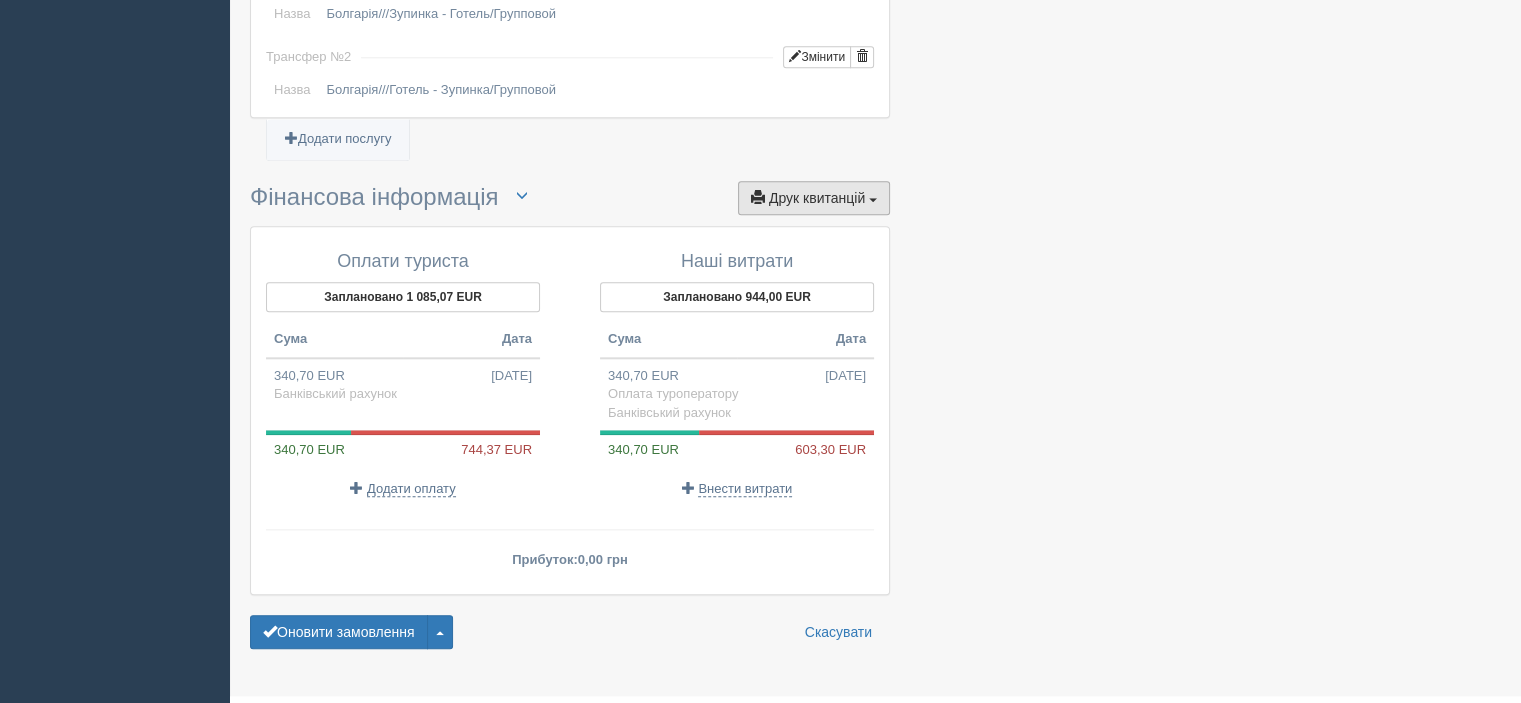 click on "Друк квитанцій
Друк" at bounding box center (814, 198) 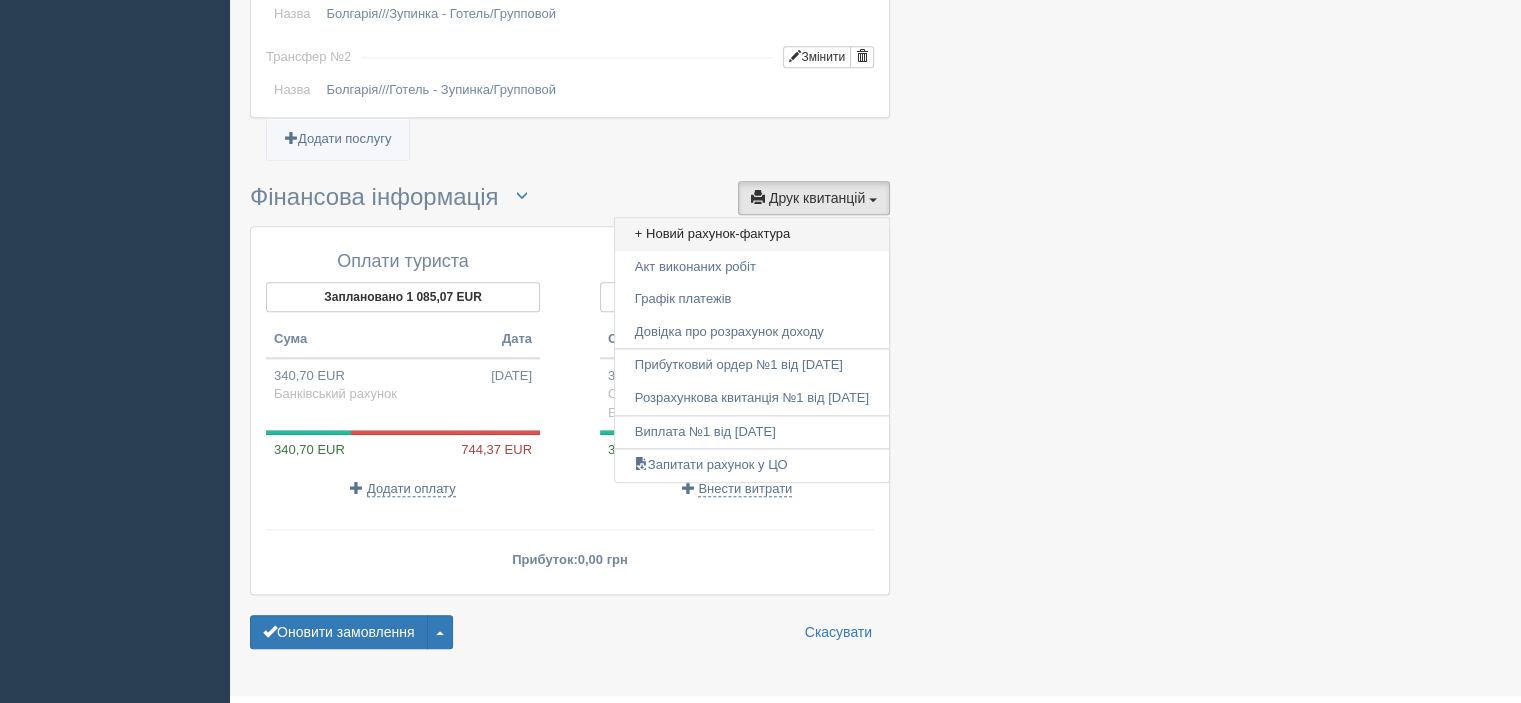 click on "+ Новий рахунок-фактура" at bounding box center [752, 234] 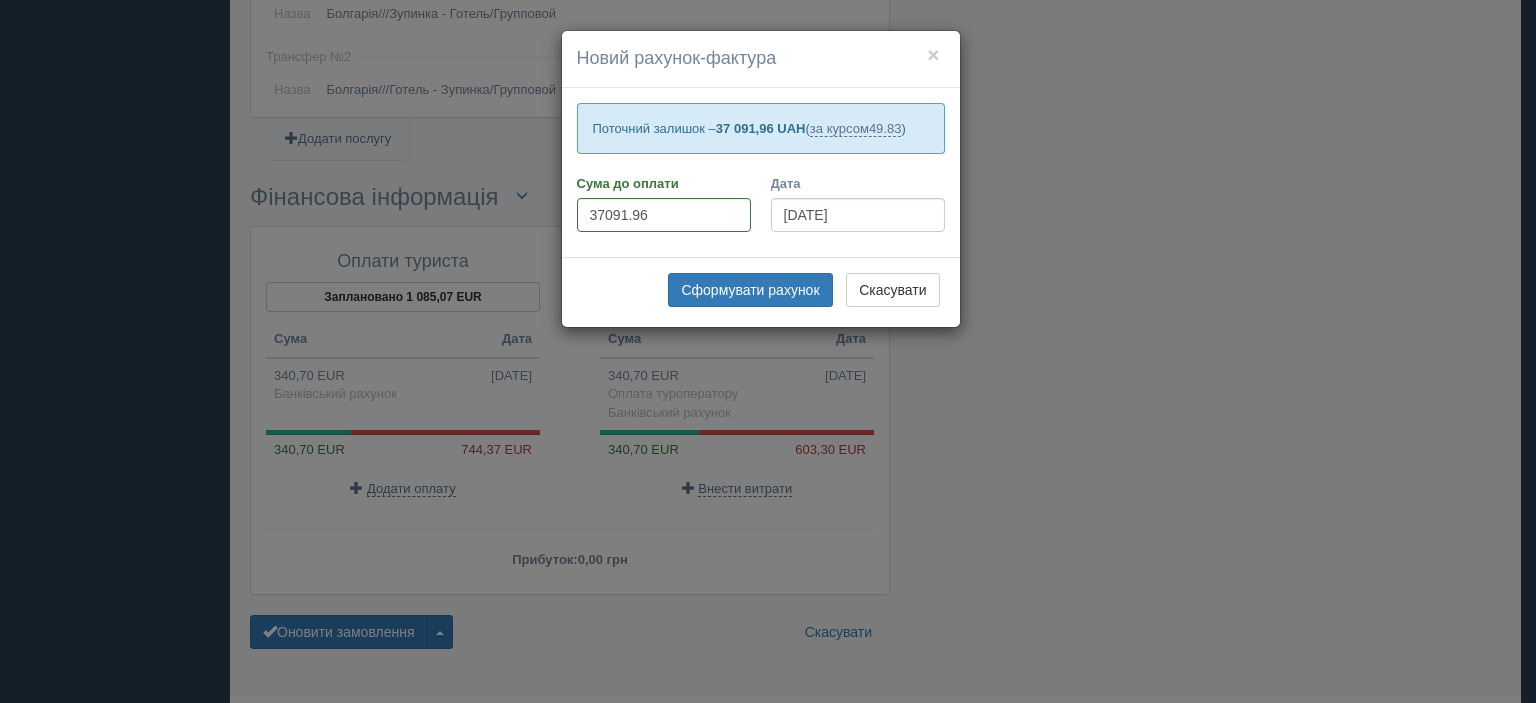 drag, startPoint x: 924, startPoint y: 124, endPoint x: 578, endPoint y: 126, distance: 346.00577 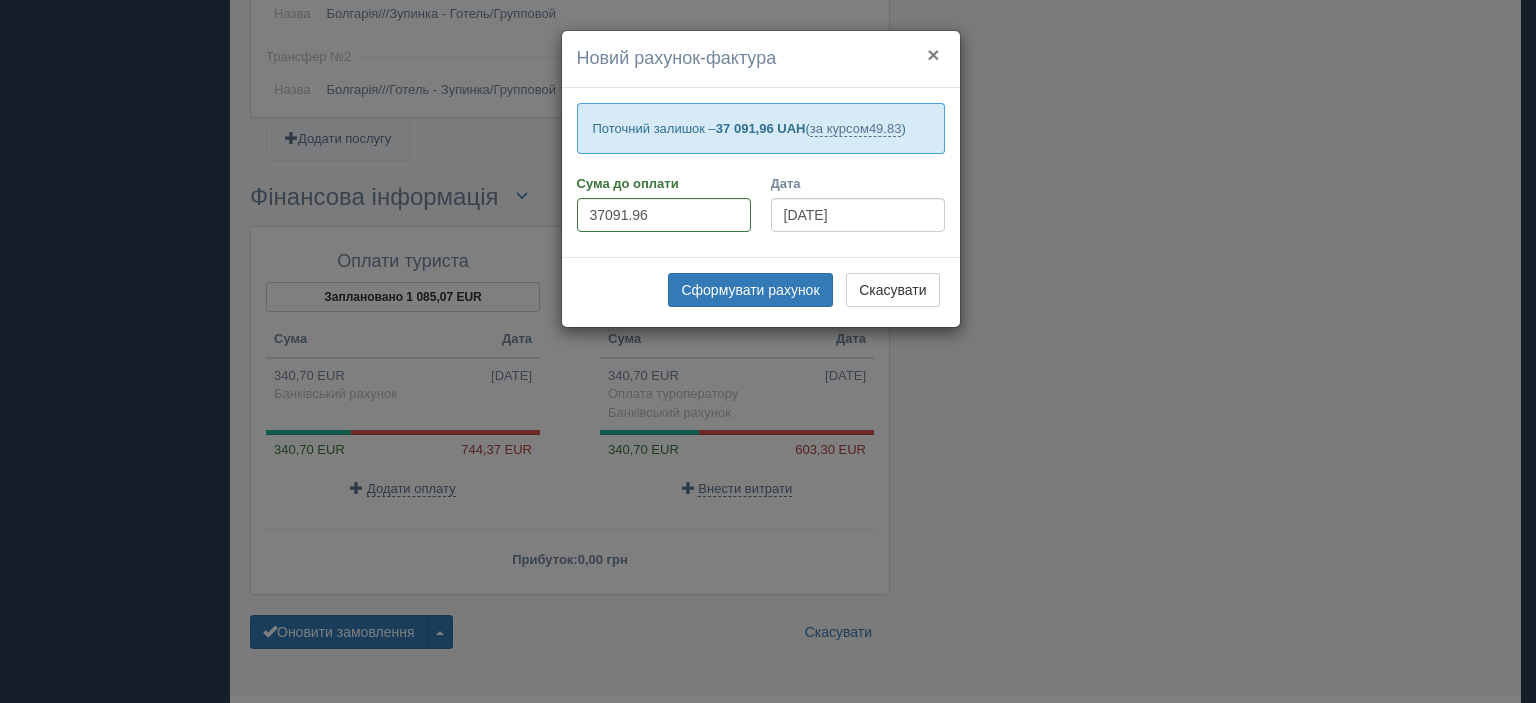 click on "×" at bounding box center [933, 54] 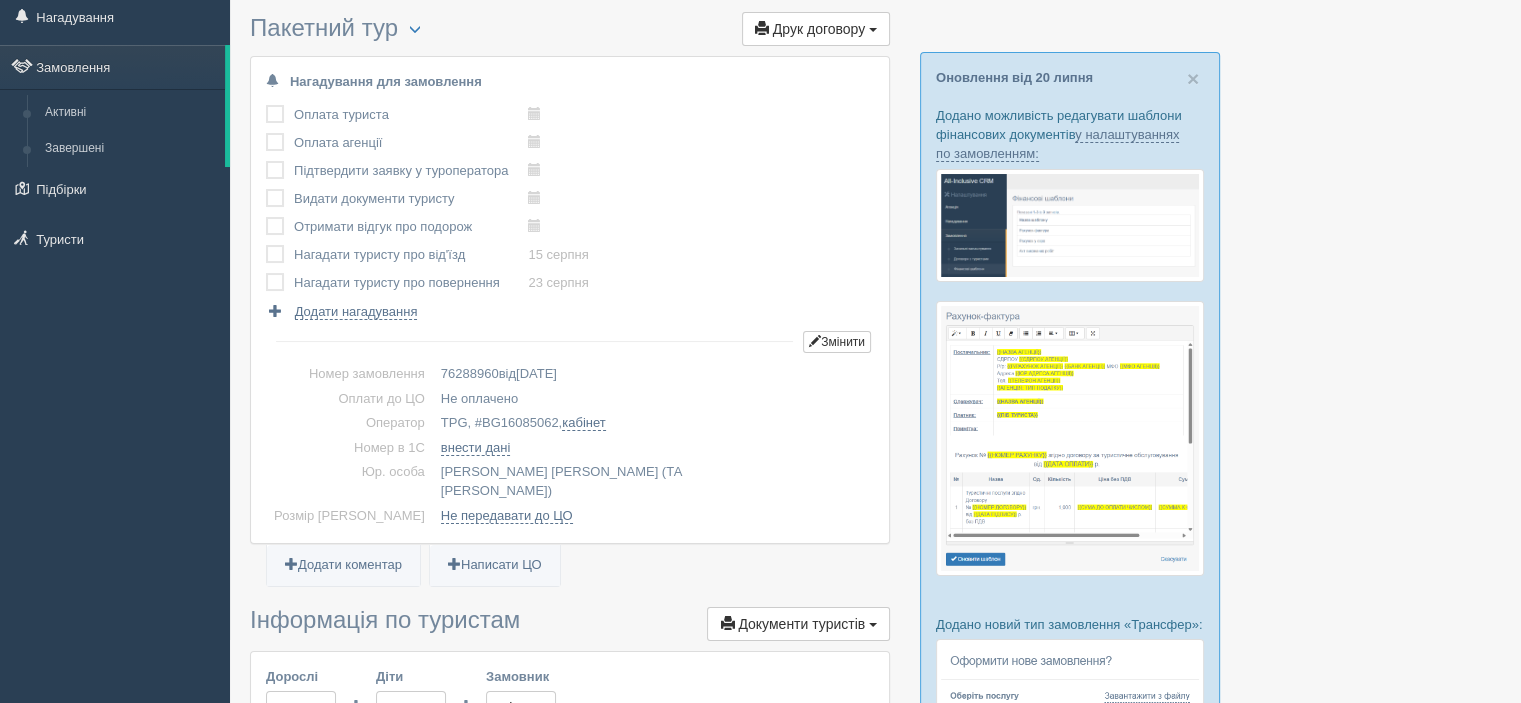 scroll, scrollTop: 0, scrollLeft: 0, axis: both 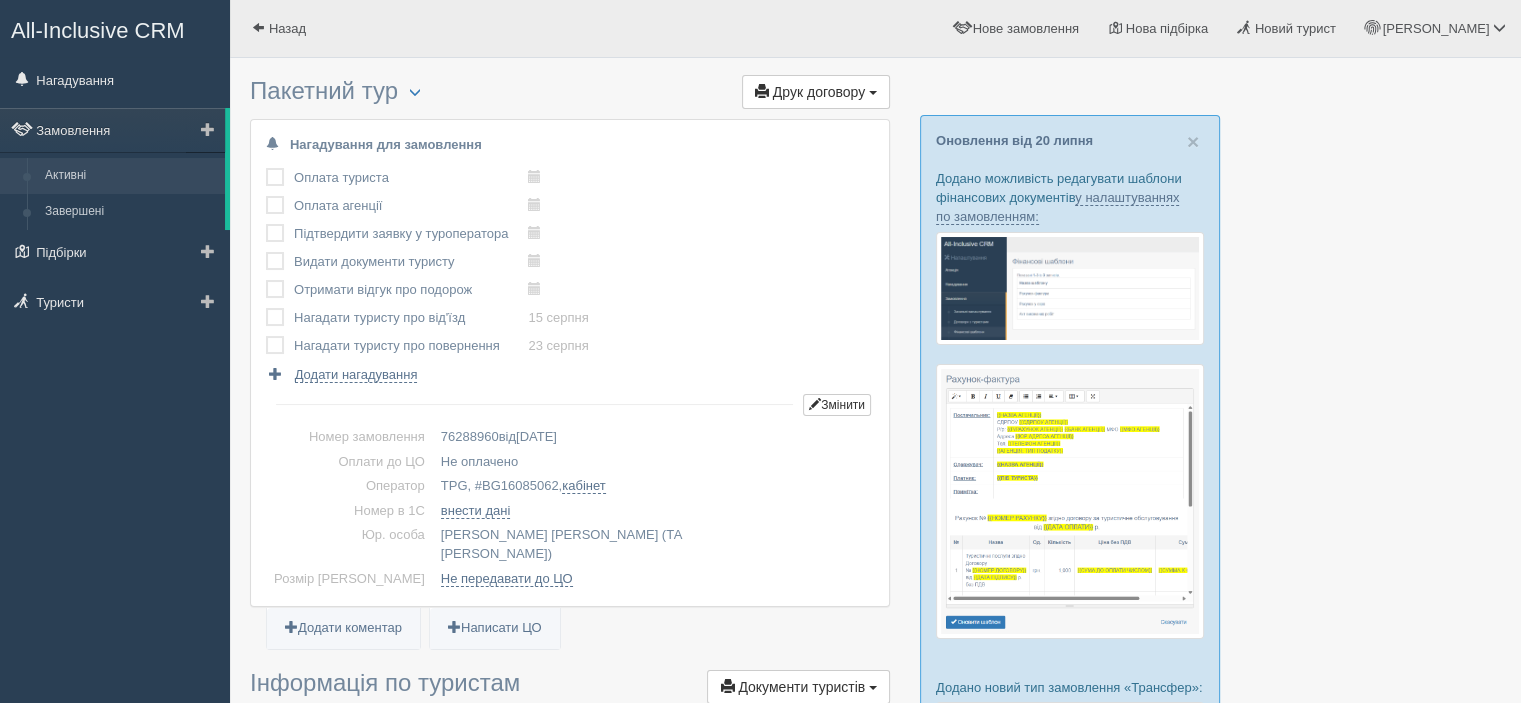 click on "Активні" at bounding box center (130, 176) 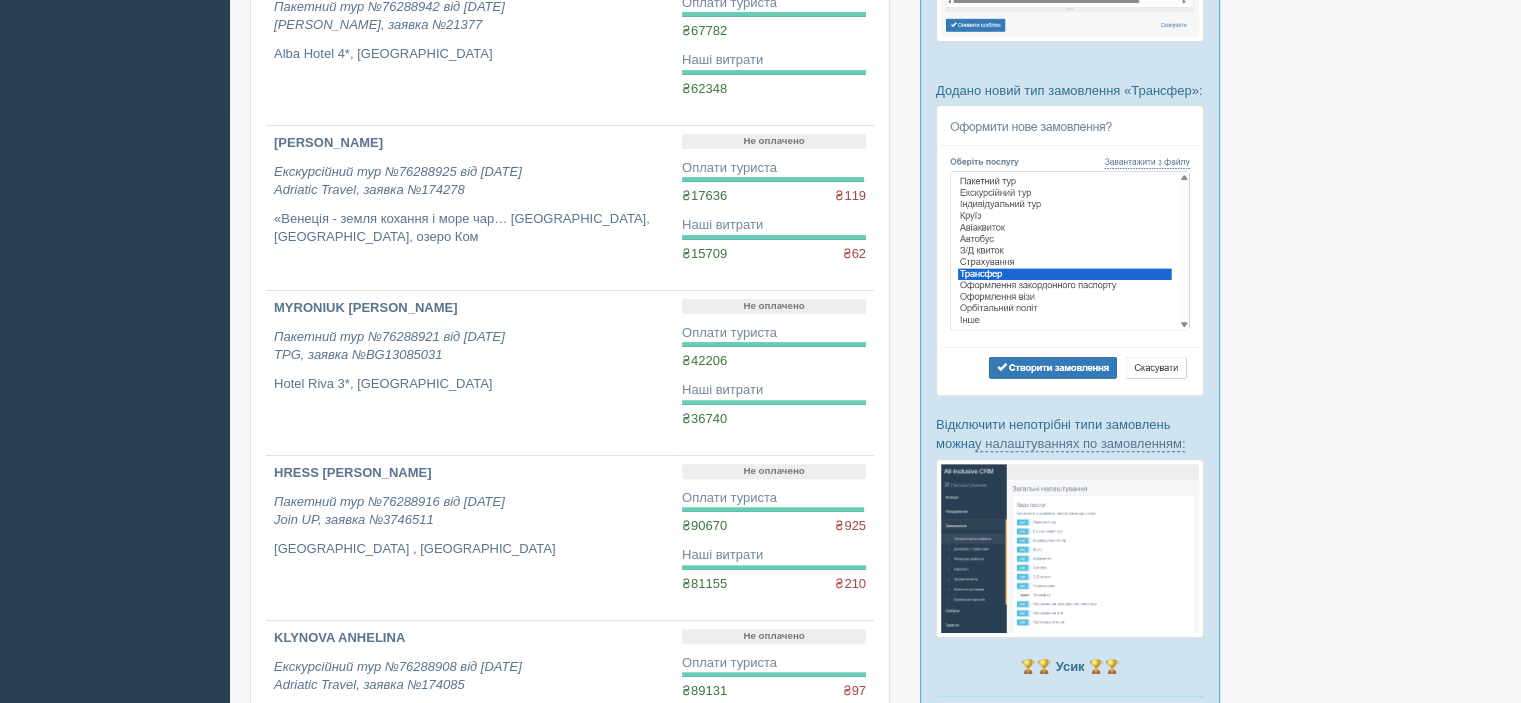 scroll, scrollTop: 600, scrollLeft: 0, axis: vertical 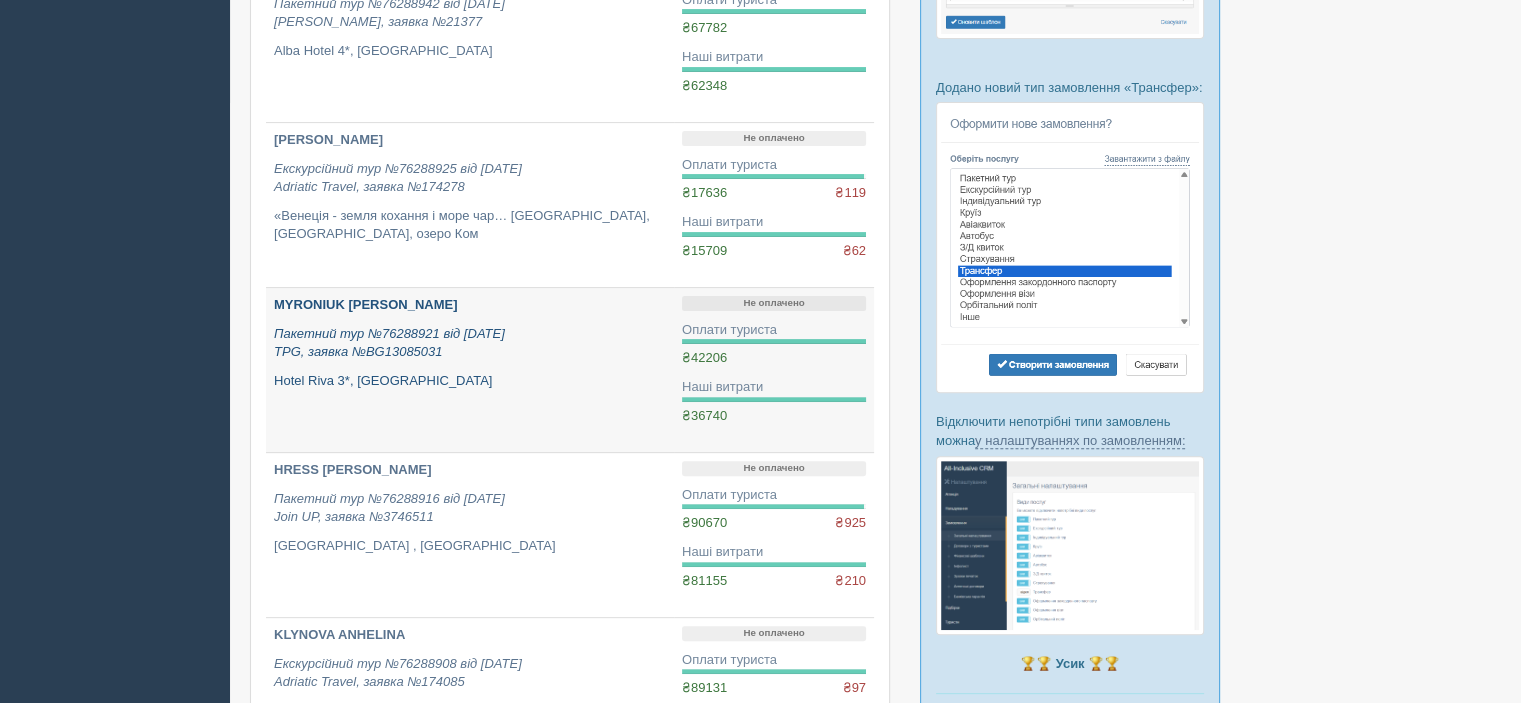 click on "MYRONIUK [PERSON_NAME]" at bounding box center [365, 304] 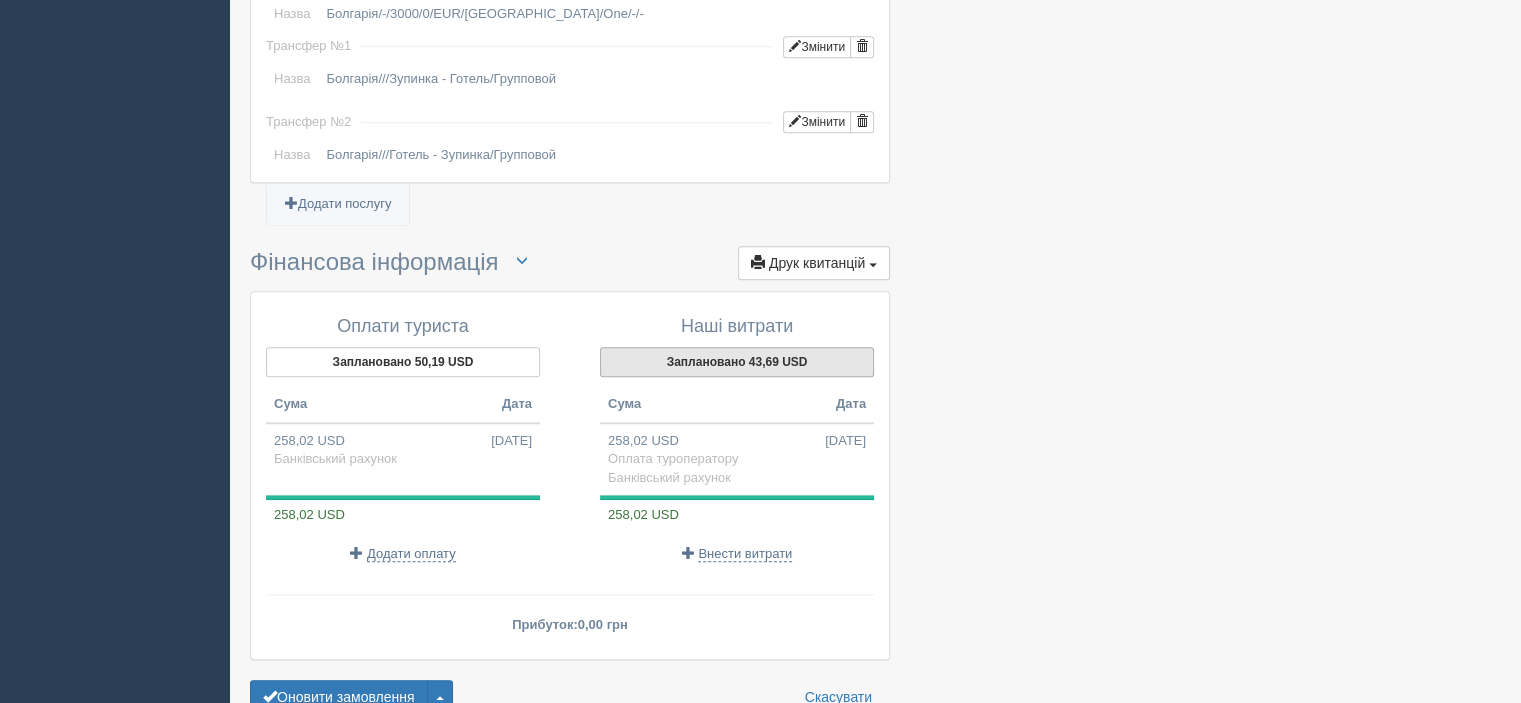 scroll, scrollTop: 2000, scrollLeft: 0, axis: vertical 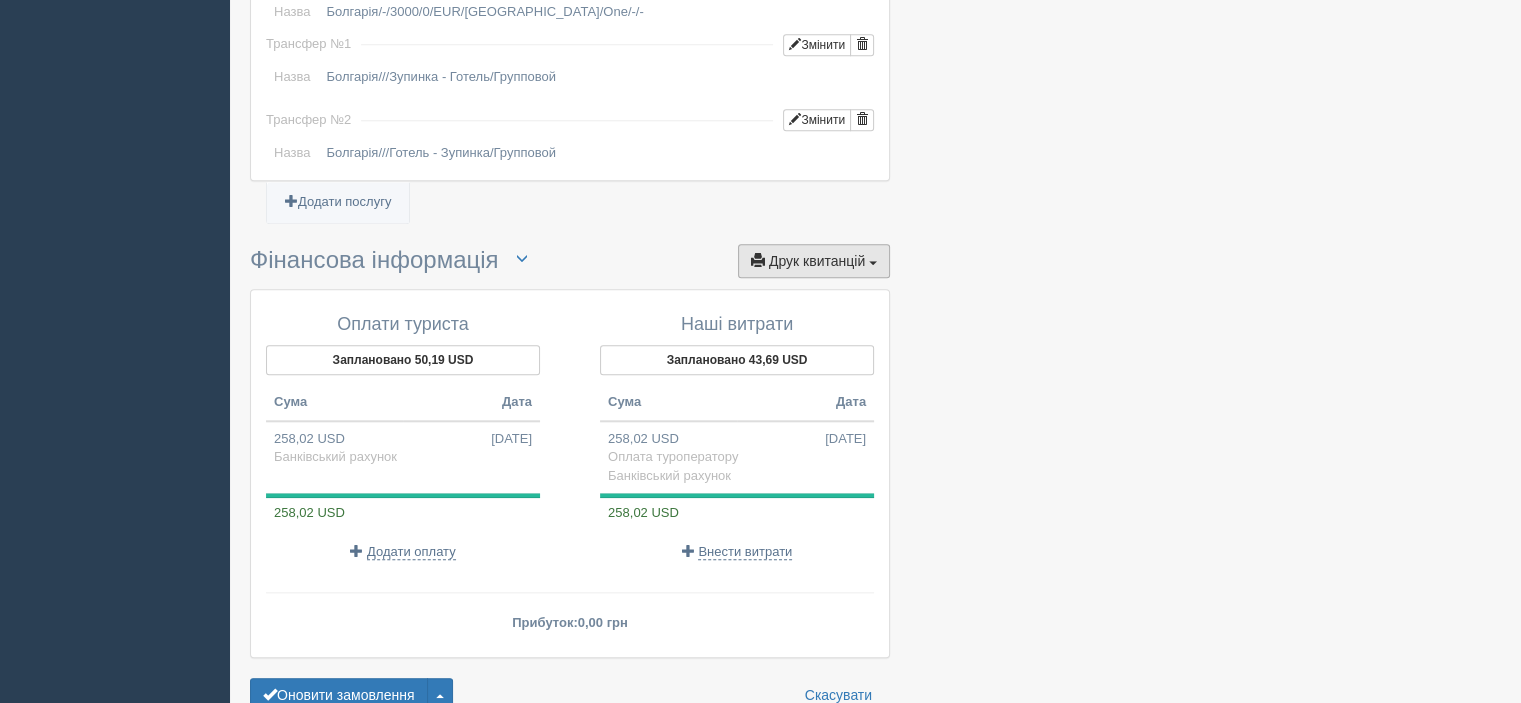 click on "Друк квитанцій" at bounding box center [817, 261] 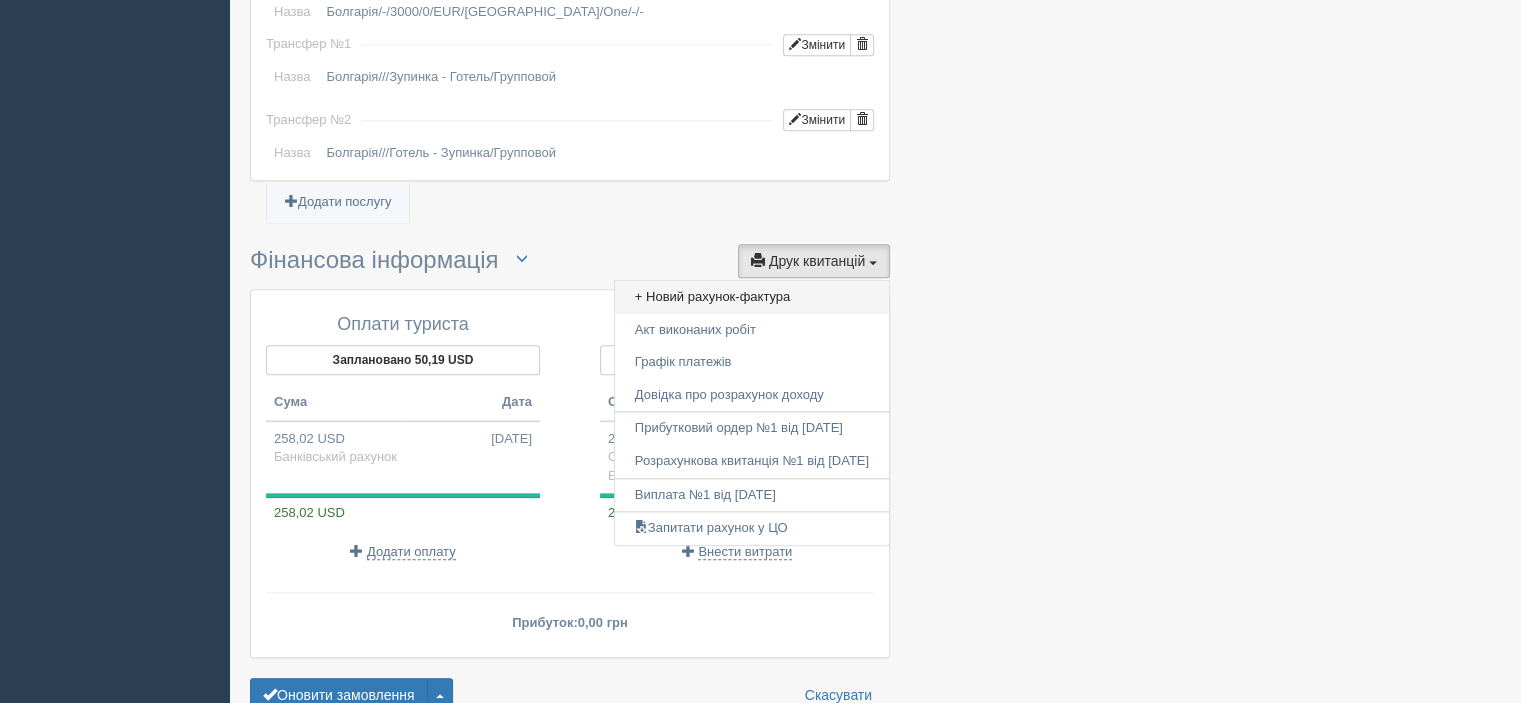 click on "+ Новий рахунок-фактура" at bounding box center [752, 297] 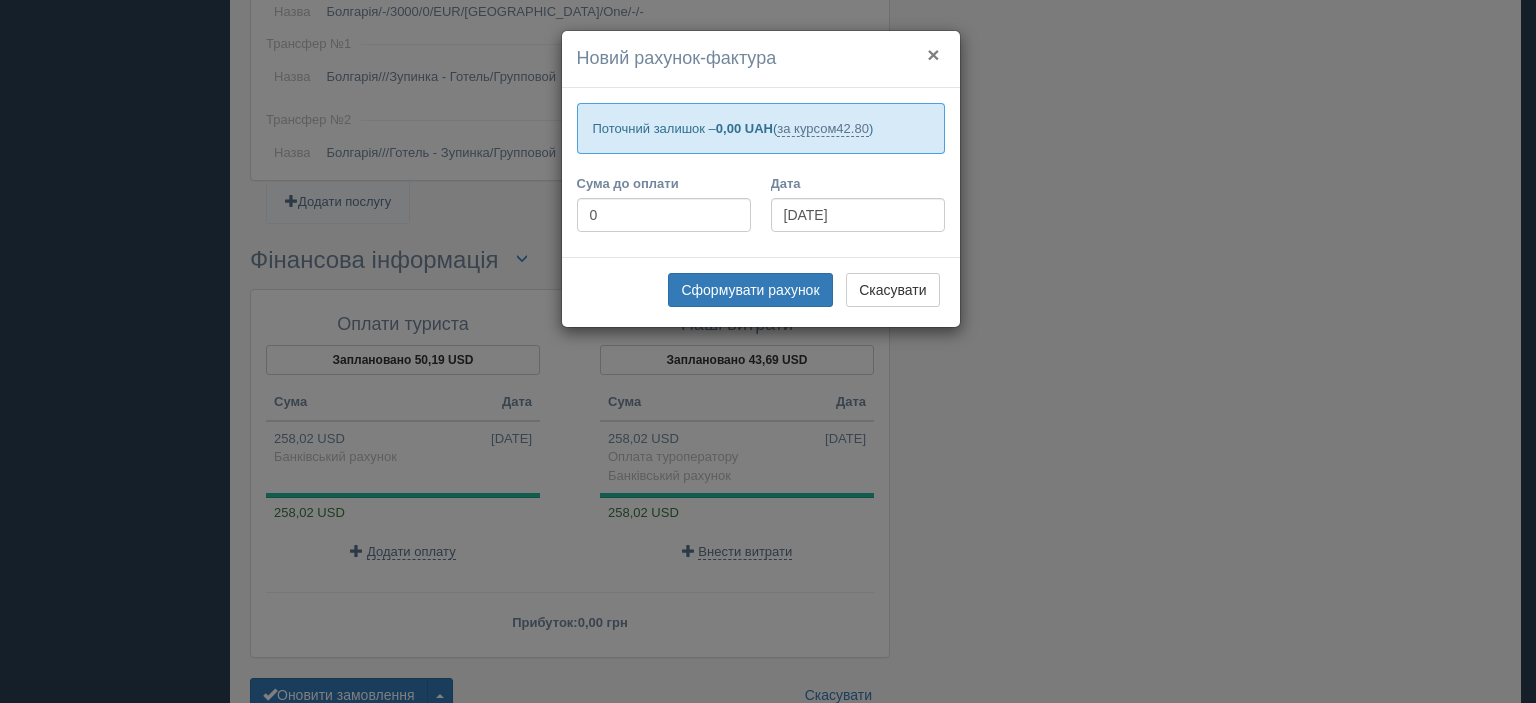 click on "×" at bounding box center (933, 54) 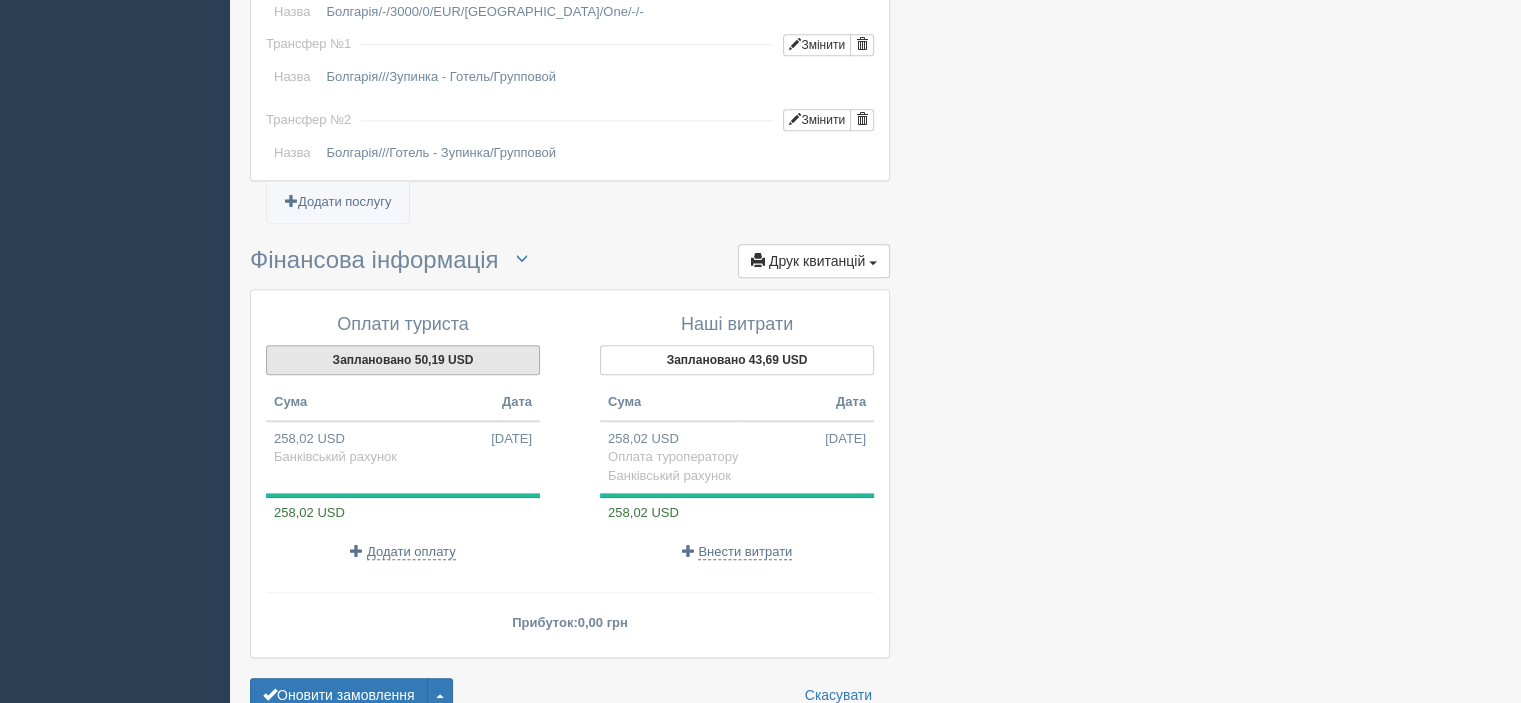 click on "Заплановано 50,19 USD" at bounding box center (403, 360) 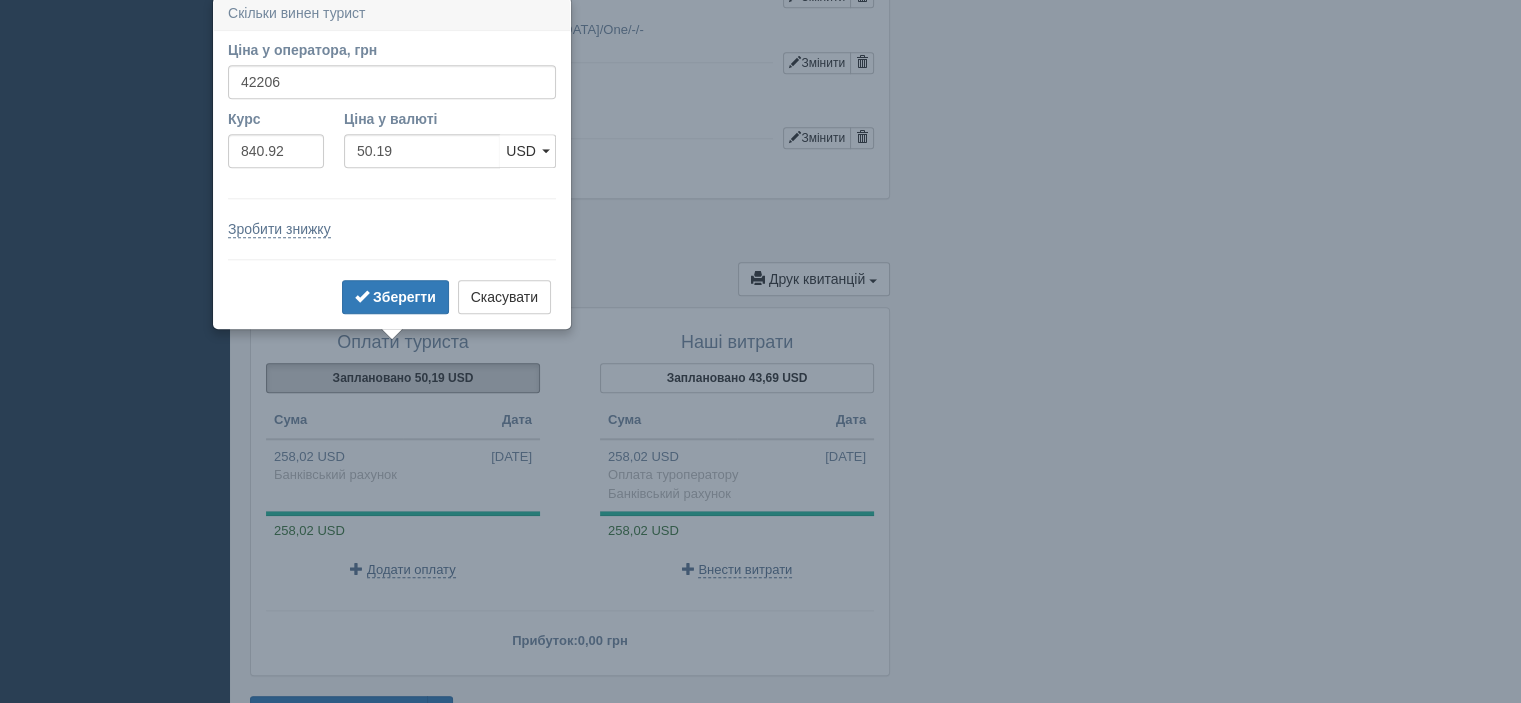 scroll, scrollTop: 1978, scrollLeft: 0, axis: vertical 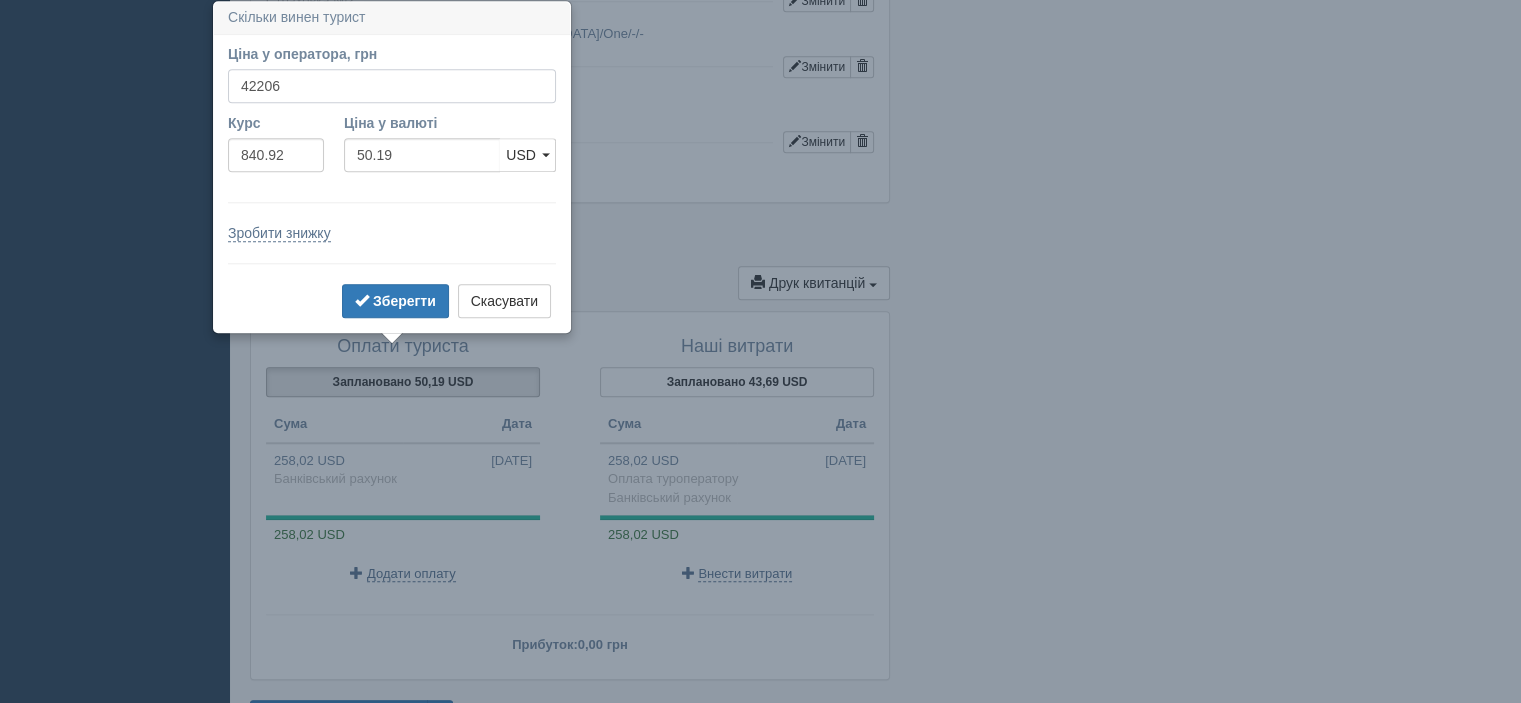 drag, startPoint x: 329, startPoint y: 89, endPoint x: 200, endPoint y: 90, distance: 129.00388 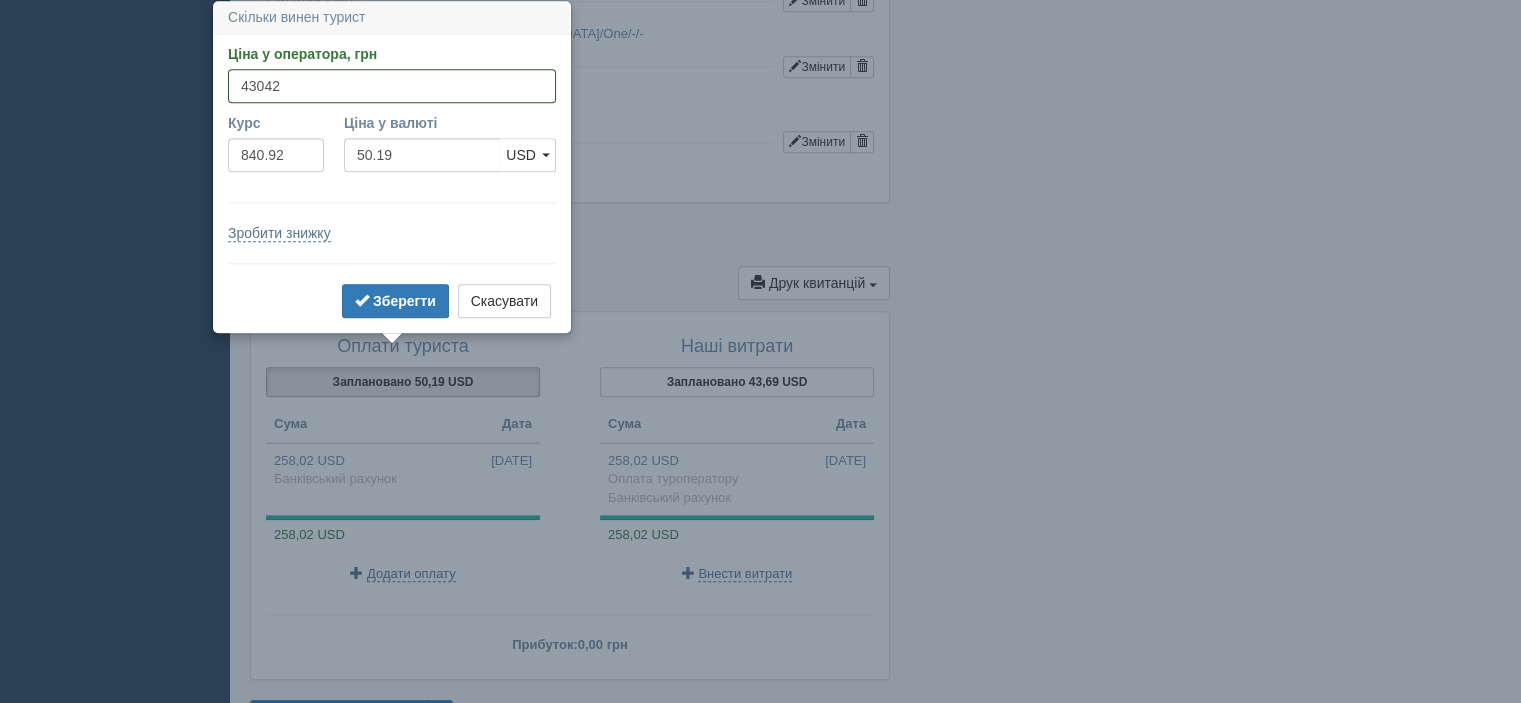 type on "43042" 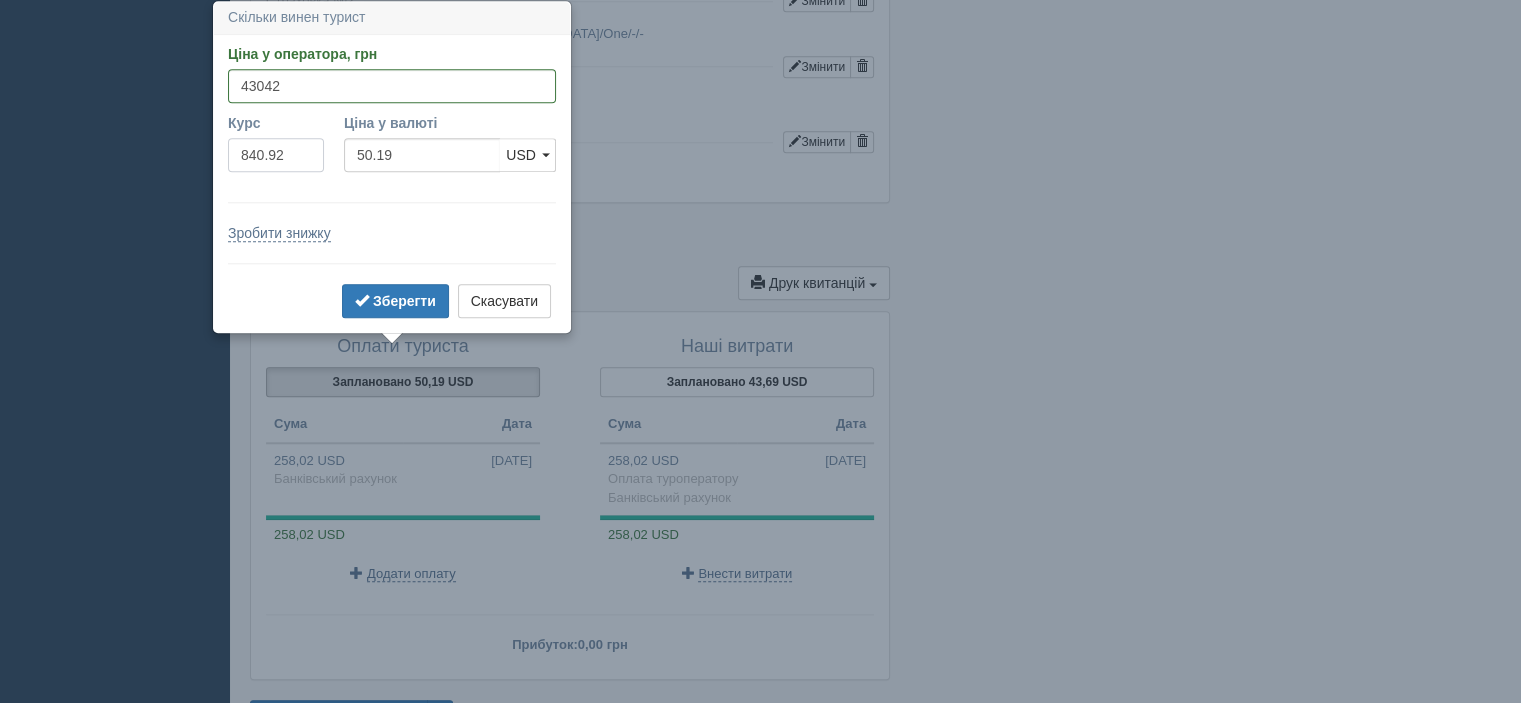 type on "51.18" 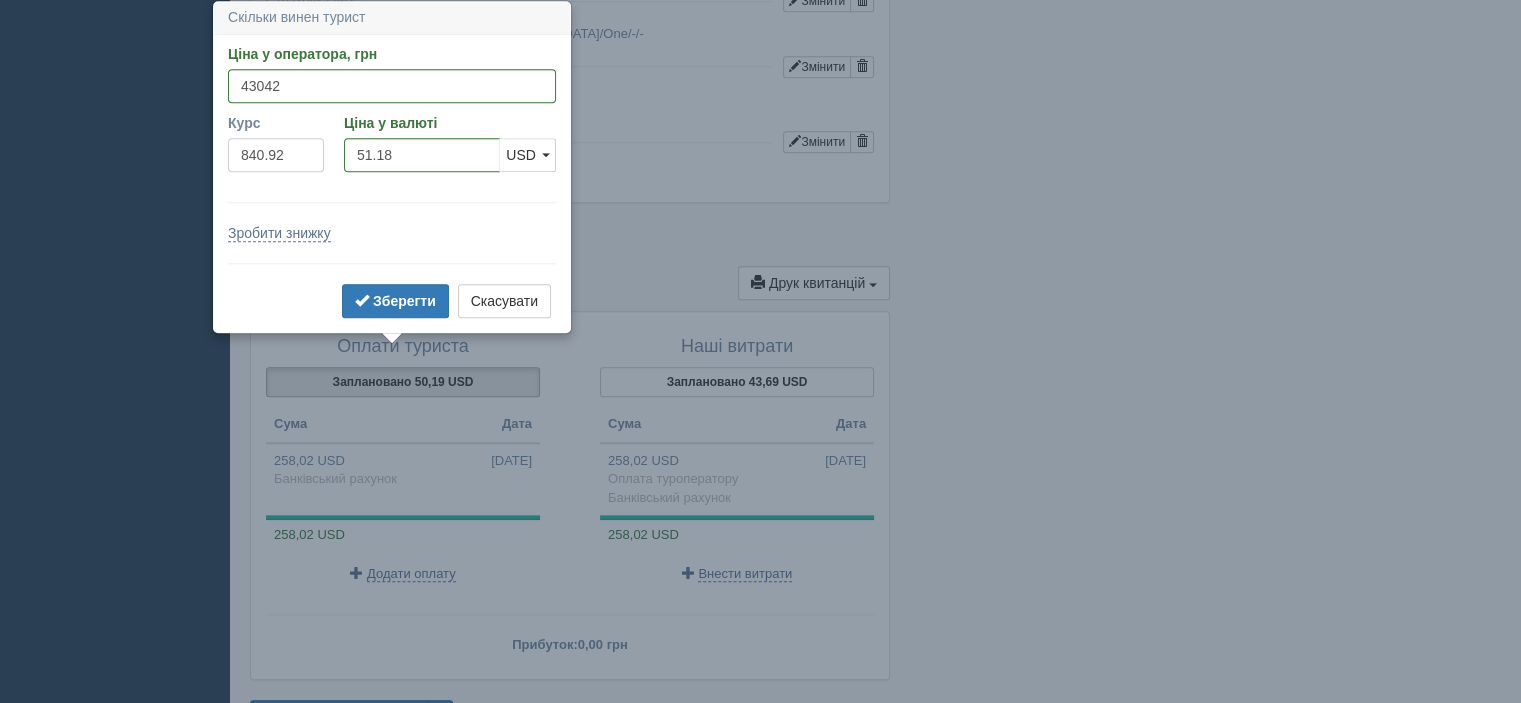 drag, startPoint x: 302, startPoint y: 151, endPoint x: 204, endPoint y: 152, distance: 98.005104 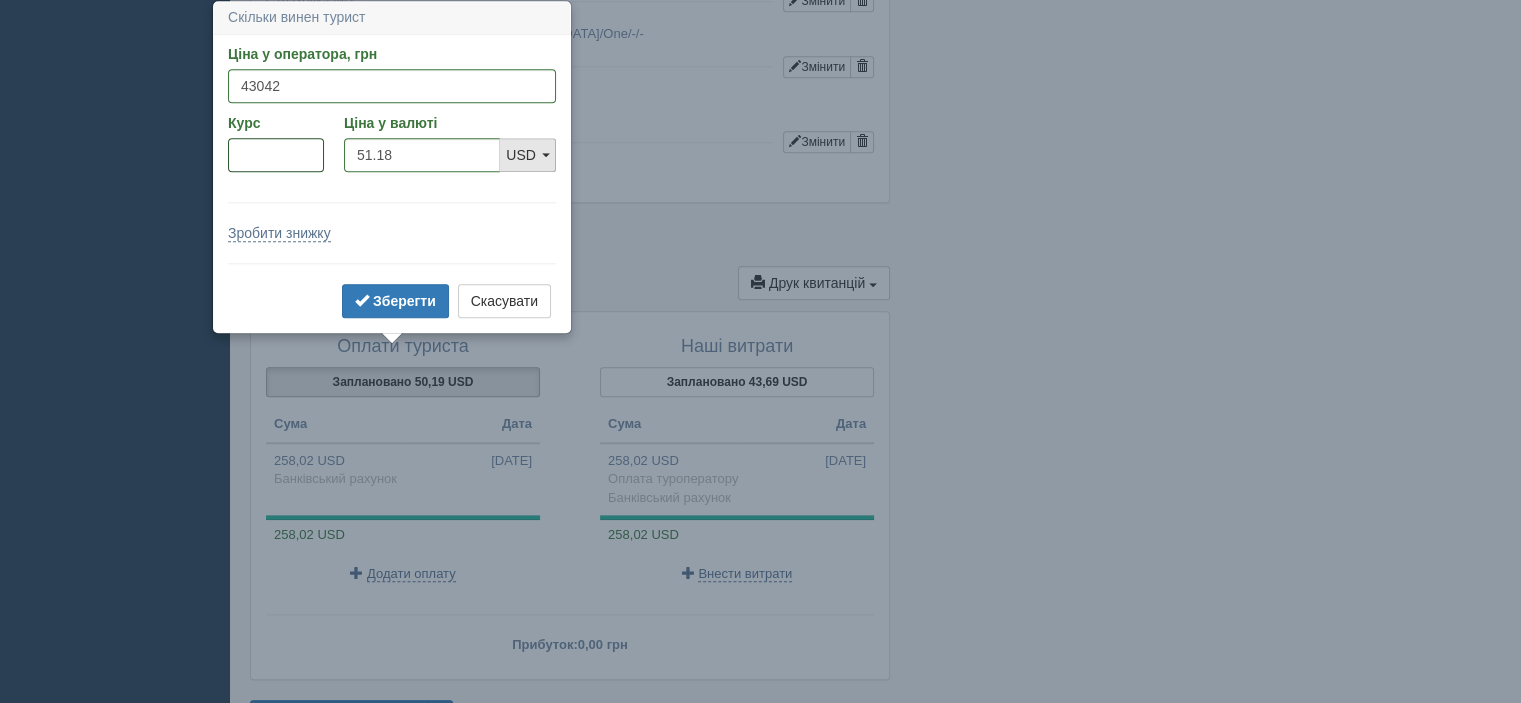 type 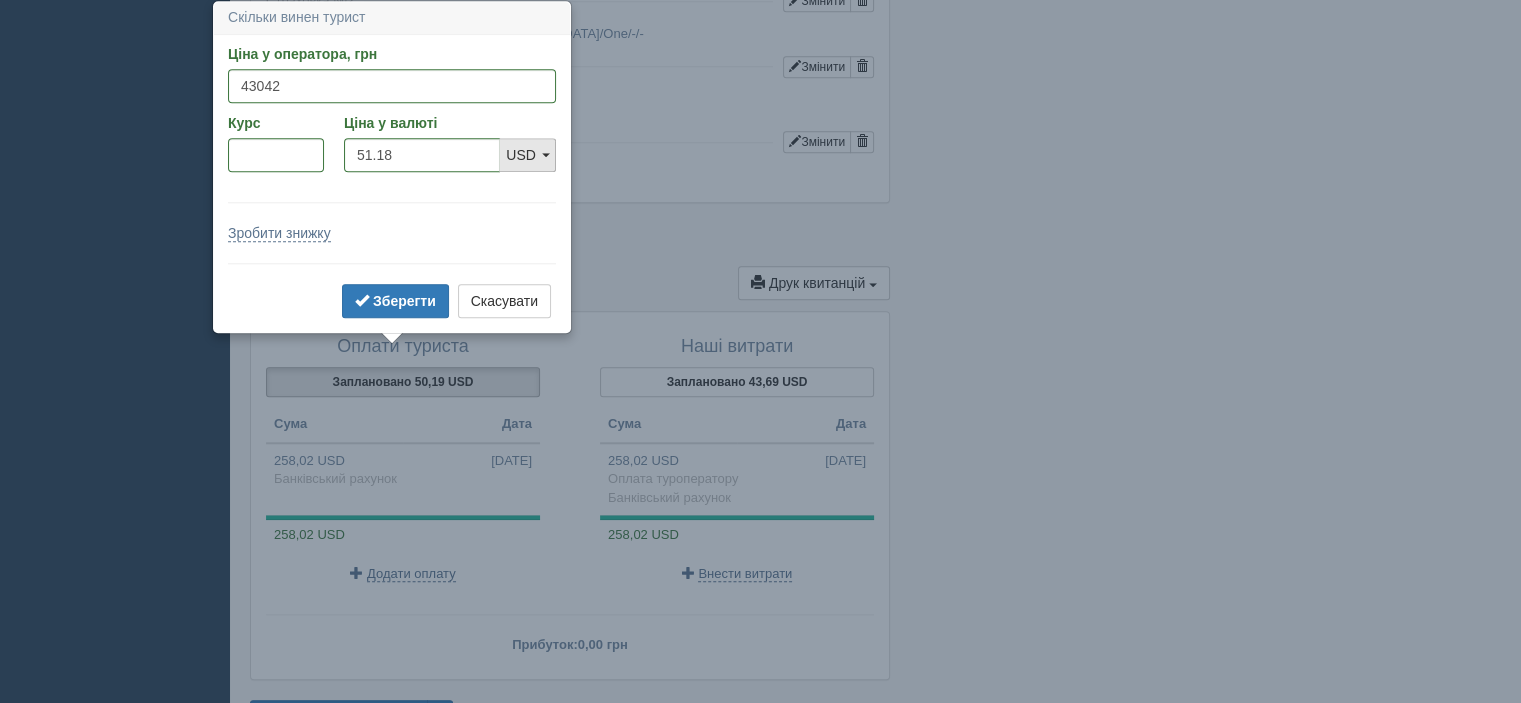 type 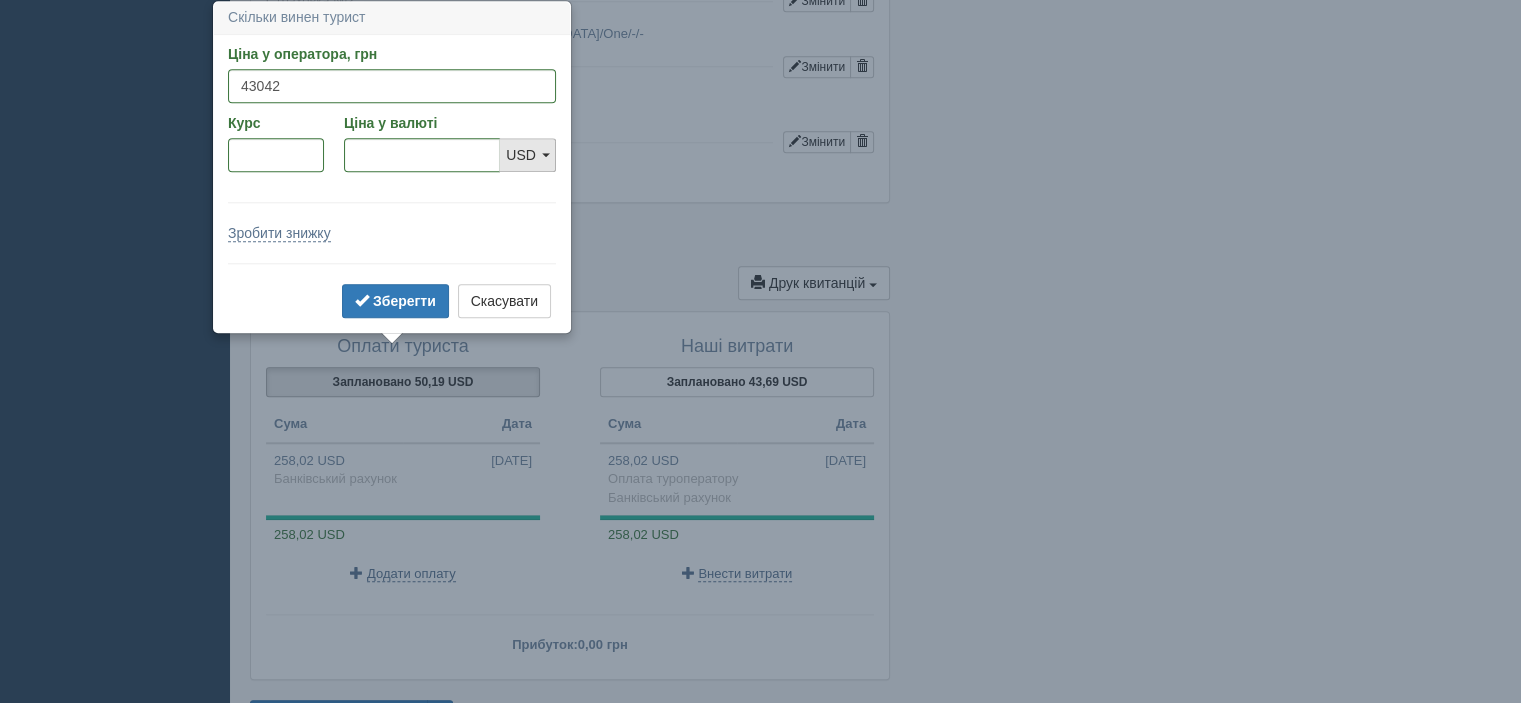 click on "USD" at bounding box center (521, 155) 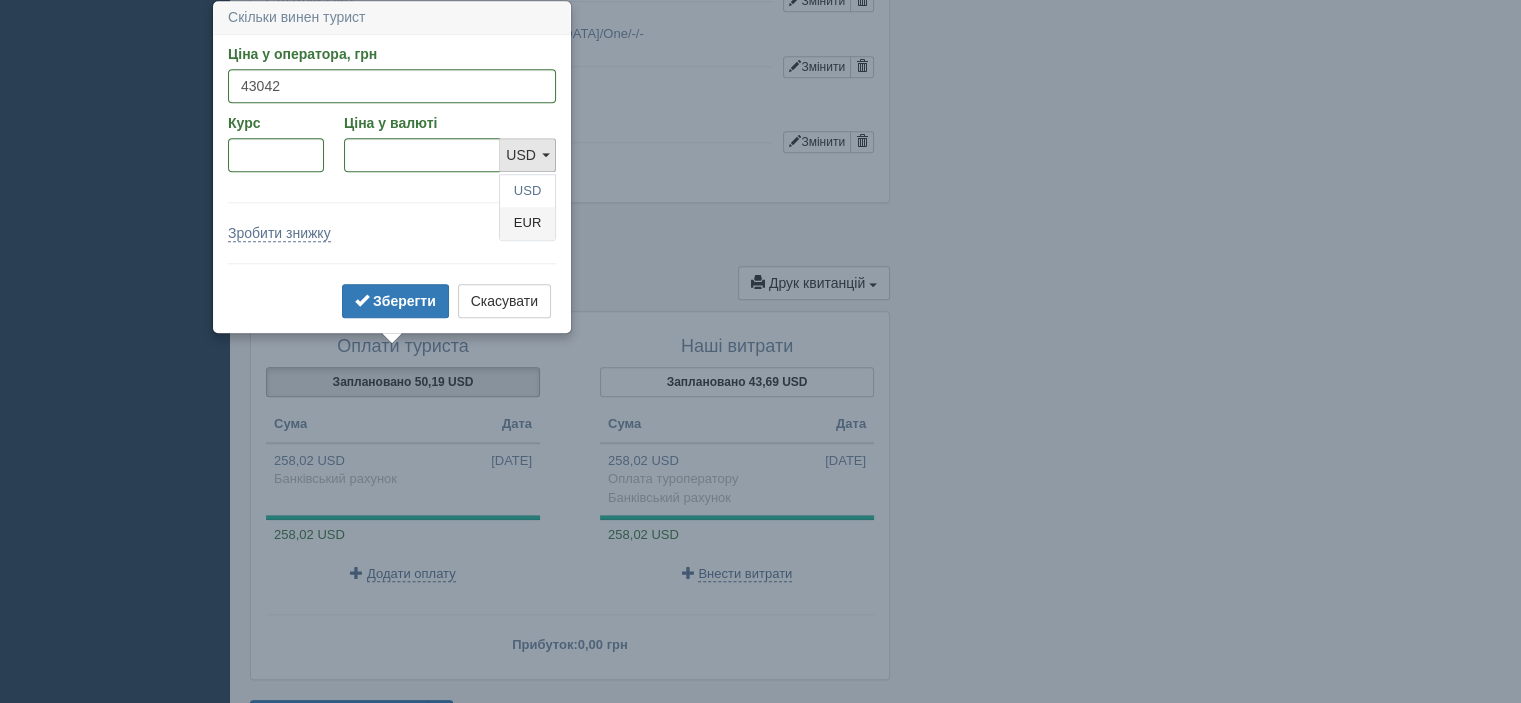 click on "EUR" at bounding box center [527, 223] 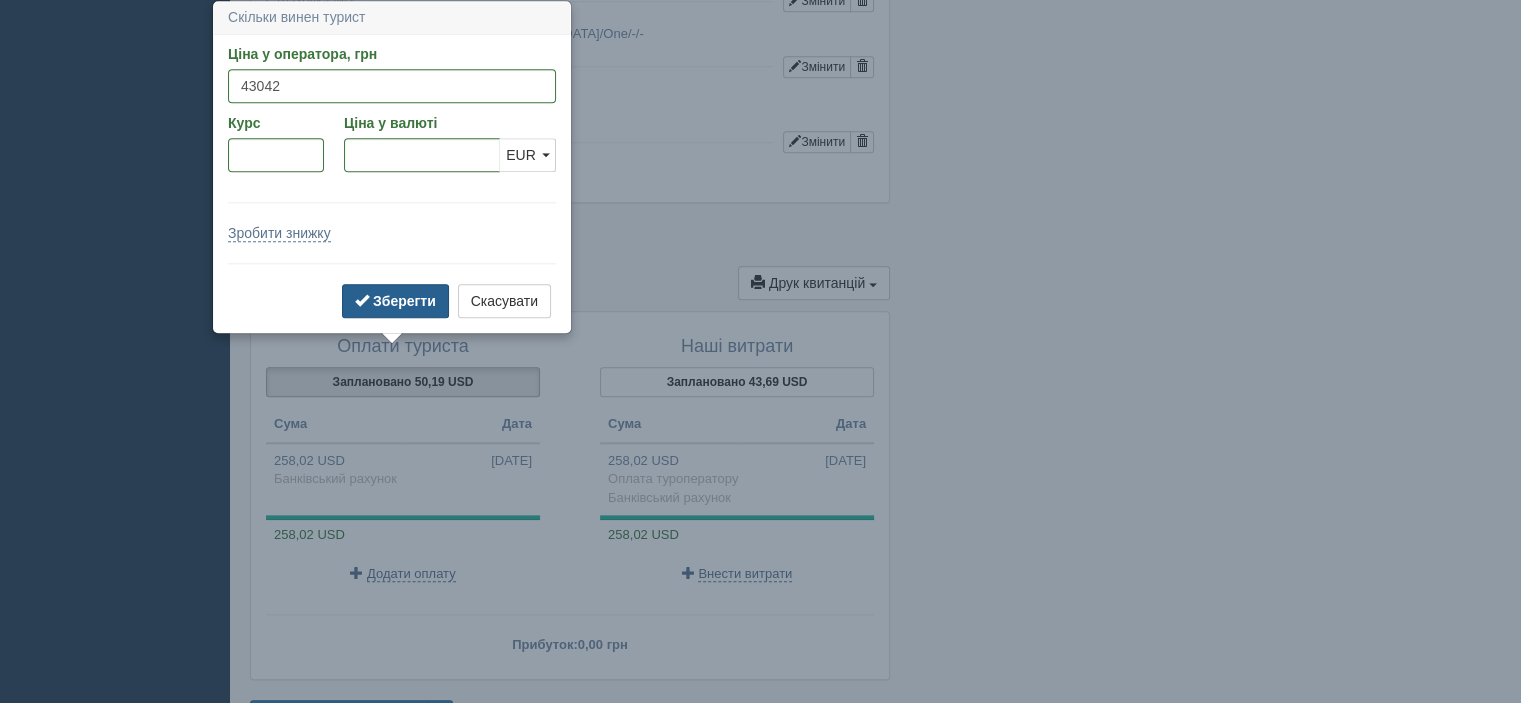 click on "Зберегти" at bounding box center [404, 301] 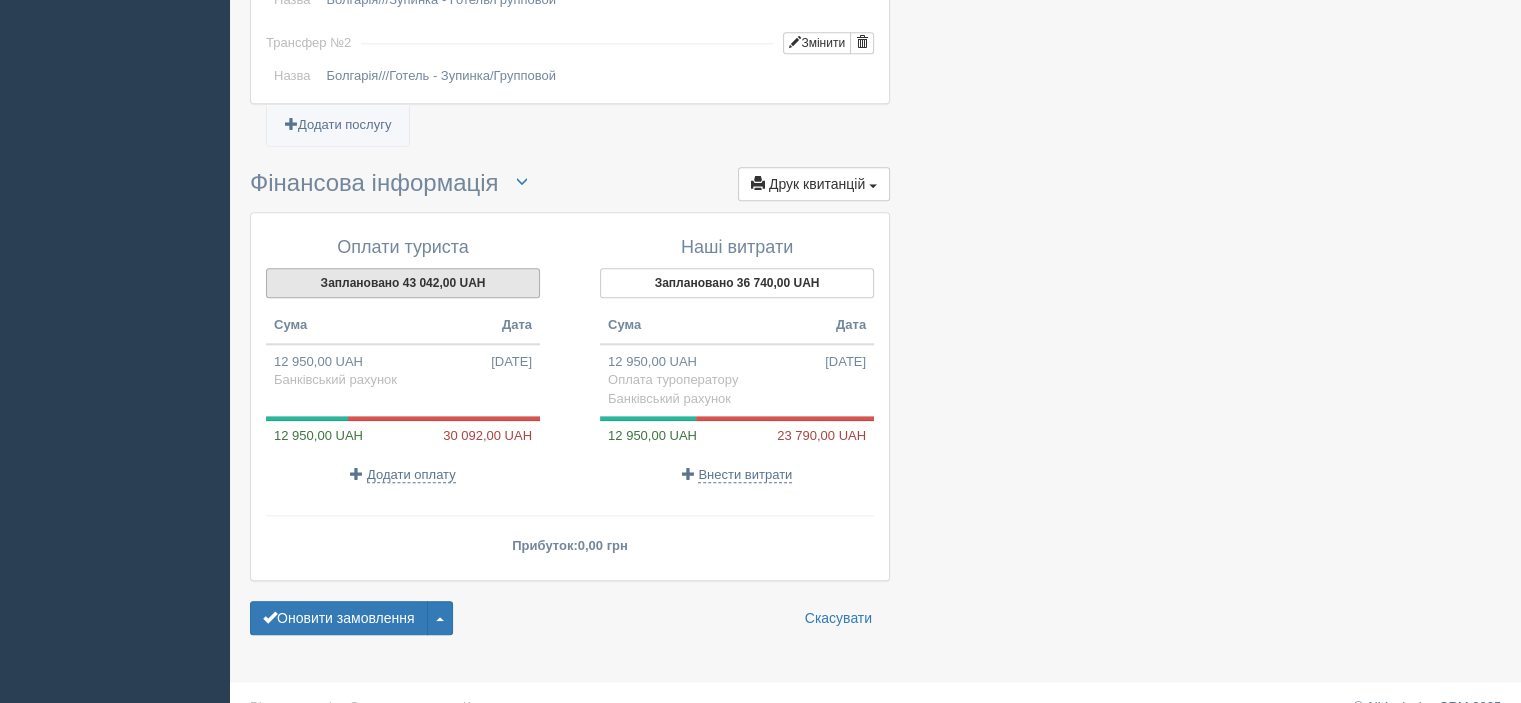 scroll, scrollTop: 2078, scrollLeft: 0, axis: vertical 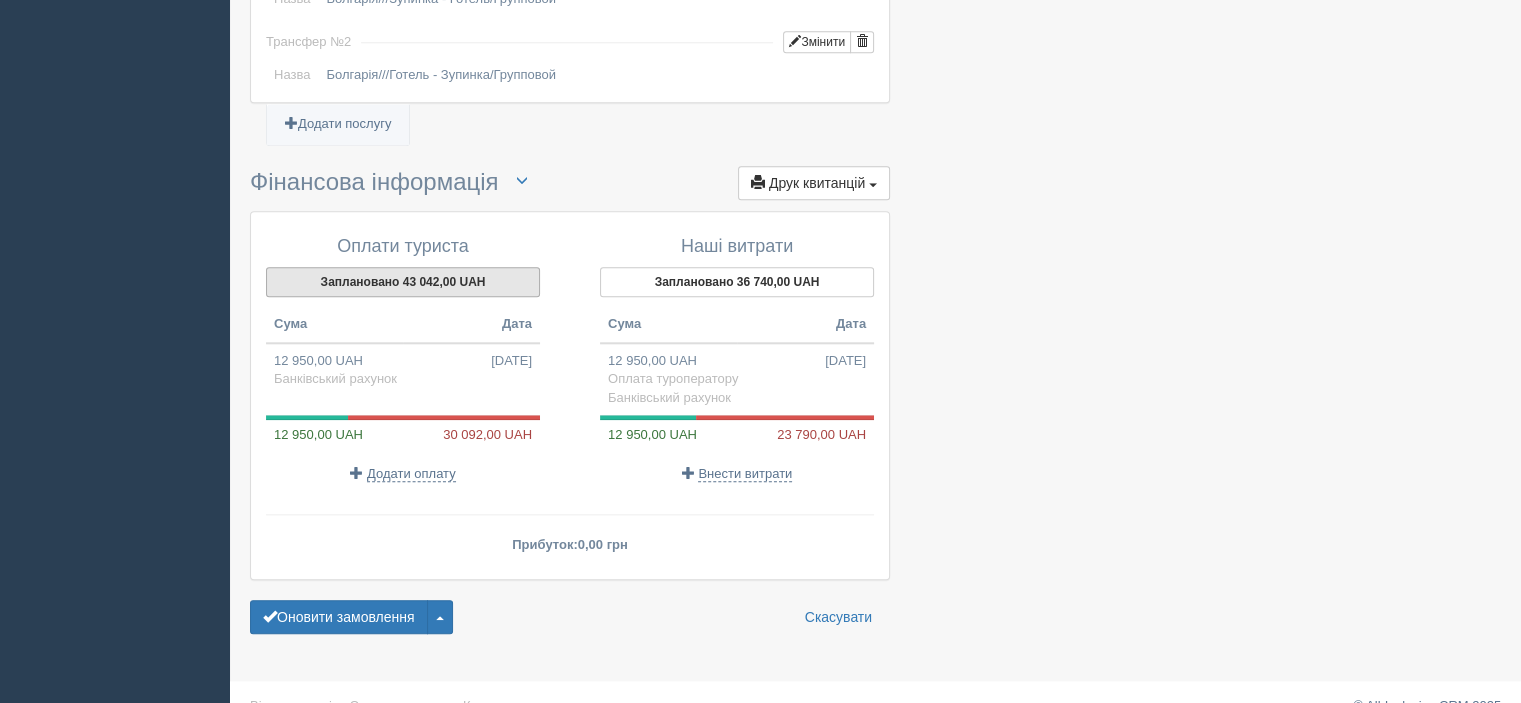 click on "Заплановано 43 042,00 UAH" at bounding box center [403, 282] 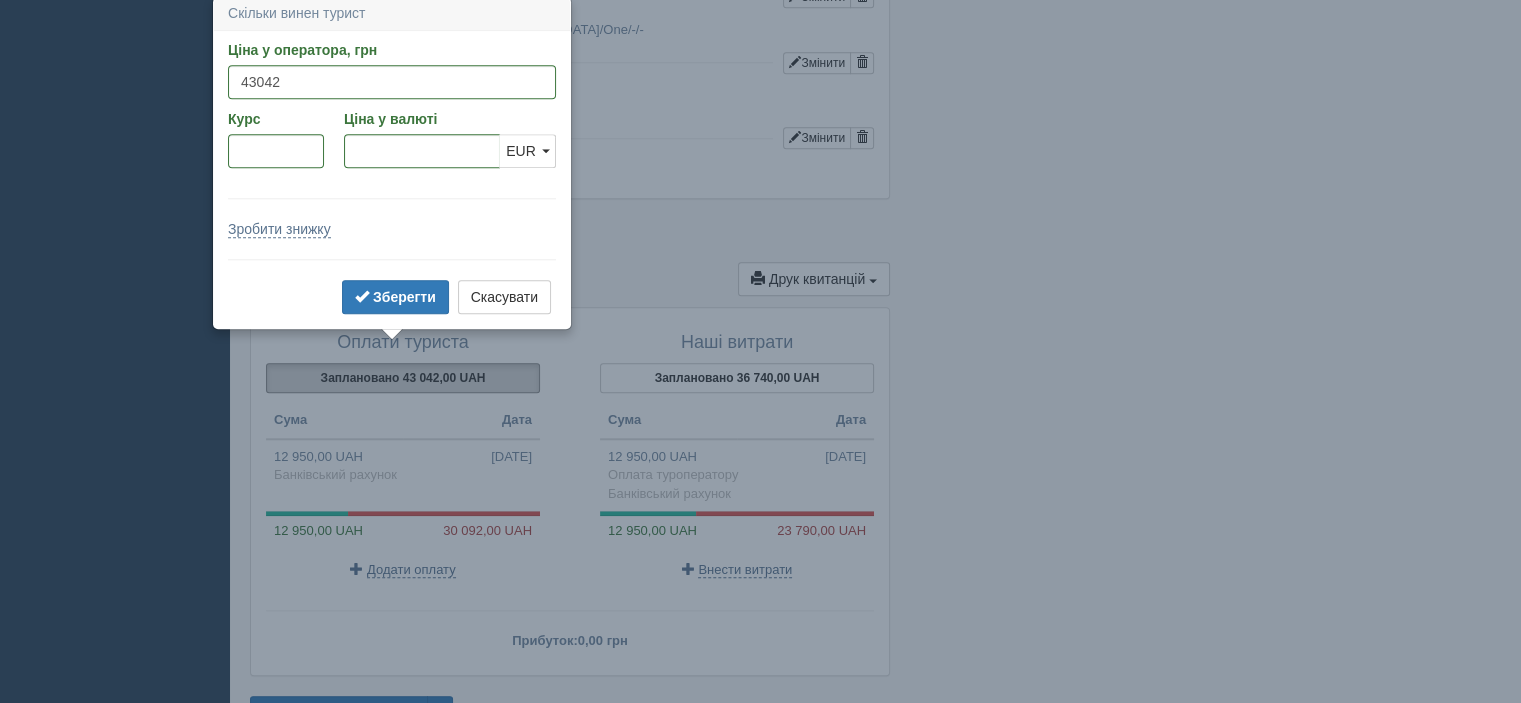 scroll, scrollTop: 1978, scrollLeft: 0, axis: vertical 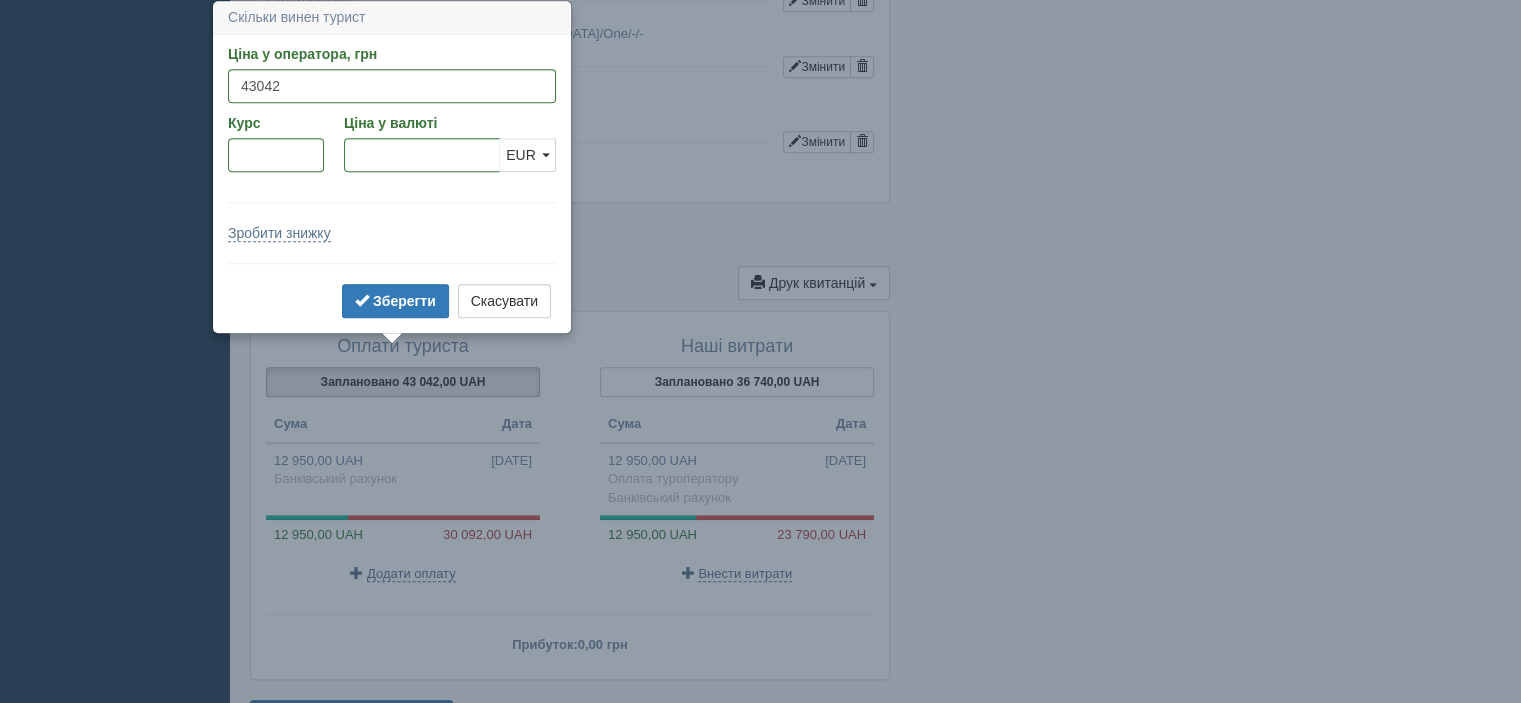 click at bounding box center [875, -583] 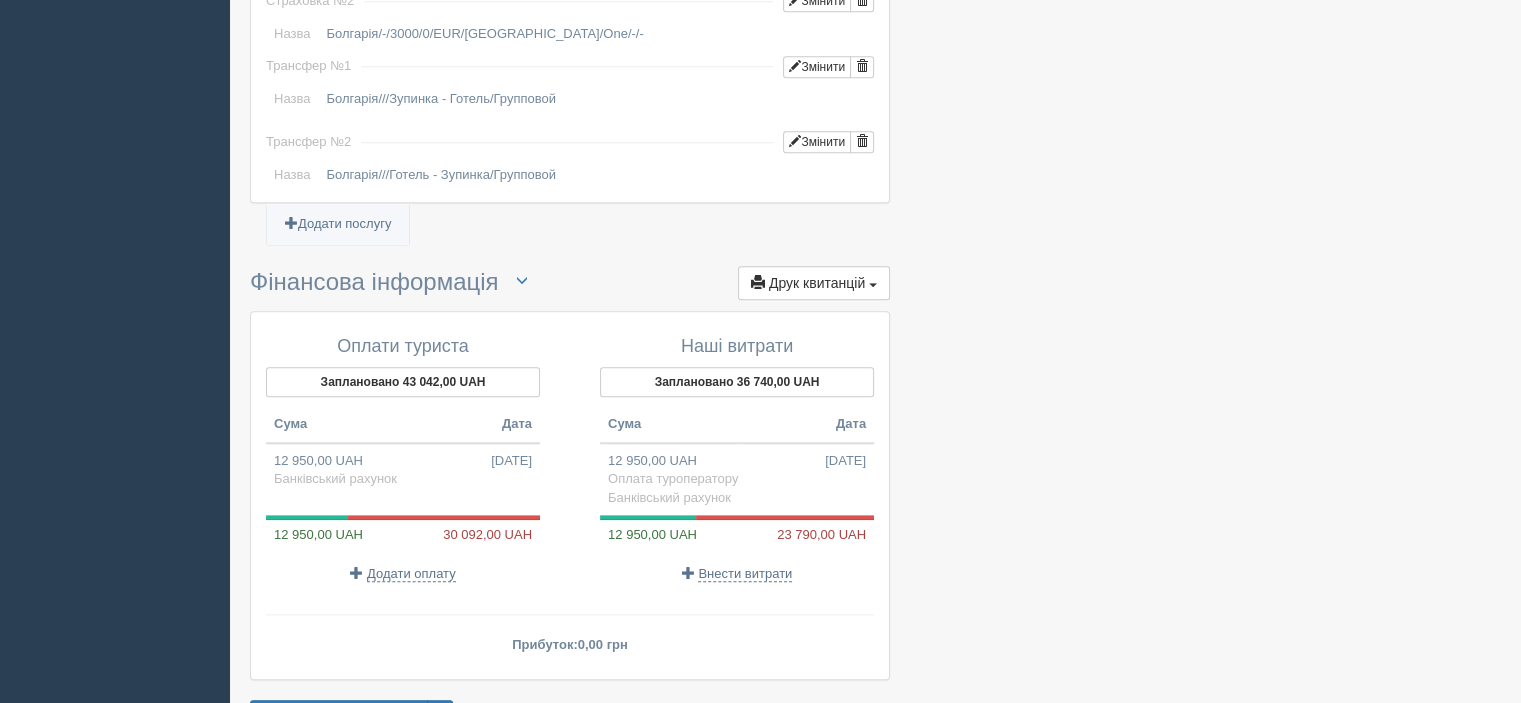 drag, startPoint x: 1354, startPoint y: 111, endPoint x: 1032, endPoint y: 242, distance: 347.6277 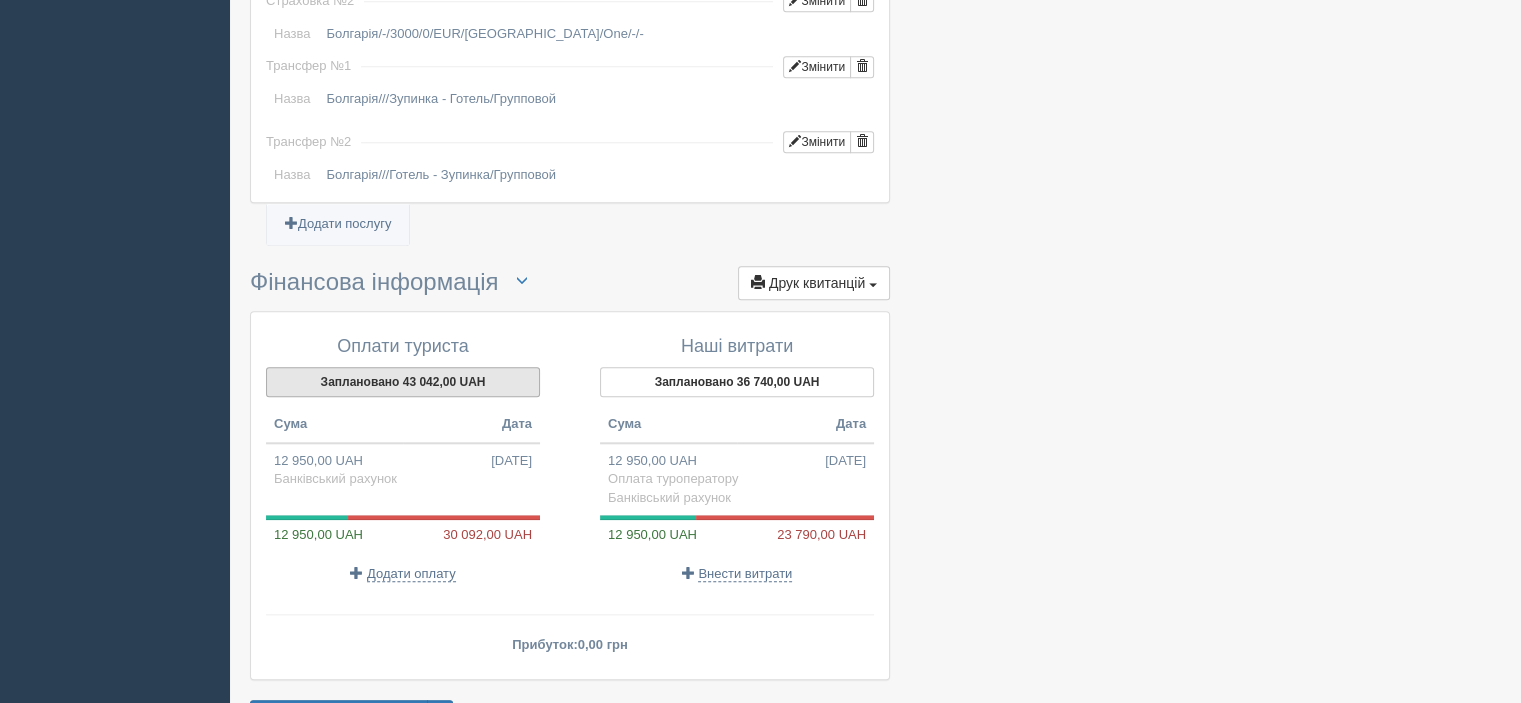 click on "Заплановано 43 042,00 UAH" at bounding box center (403, 382) 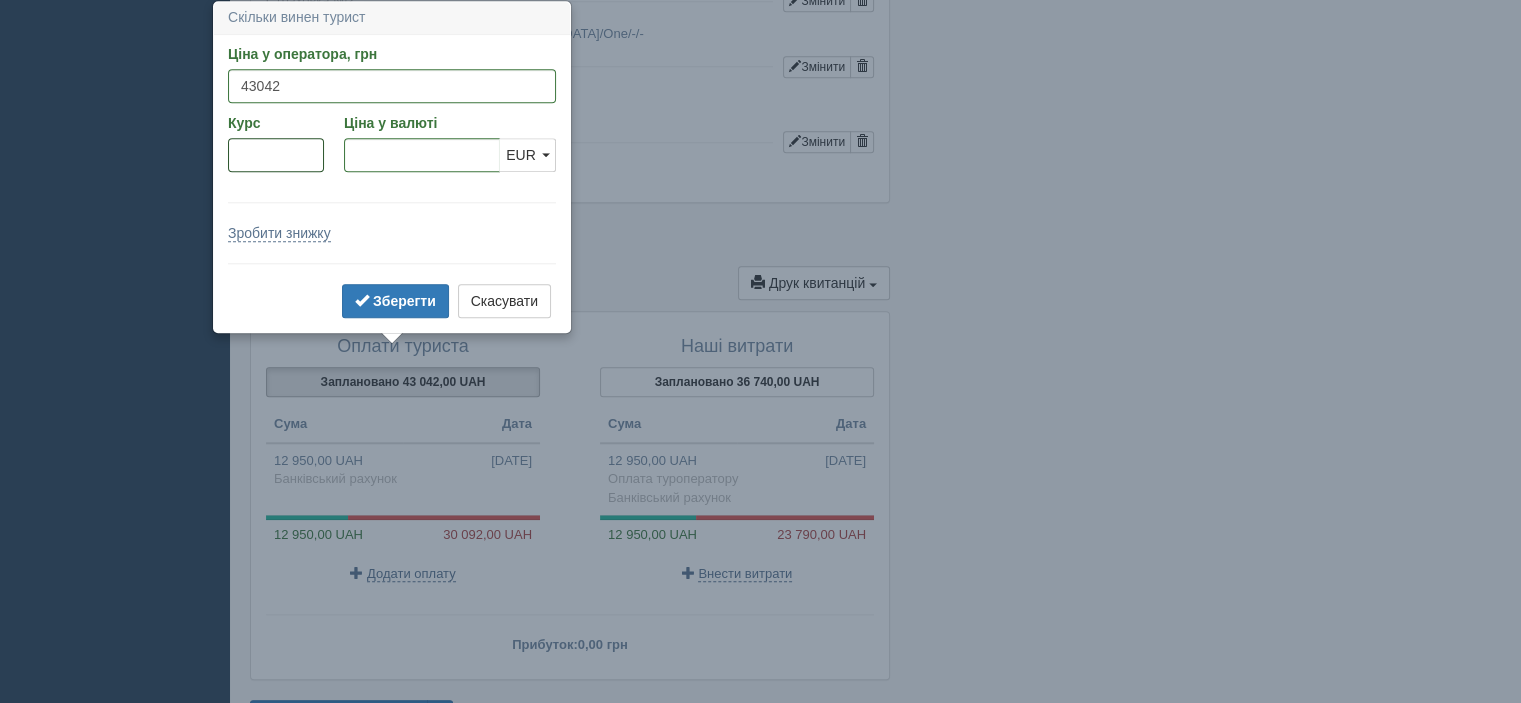 click on "Курс" at bounding box center (276, 155) 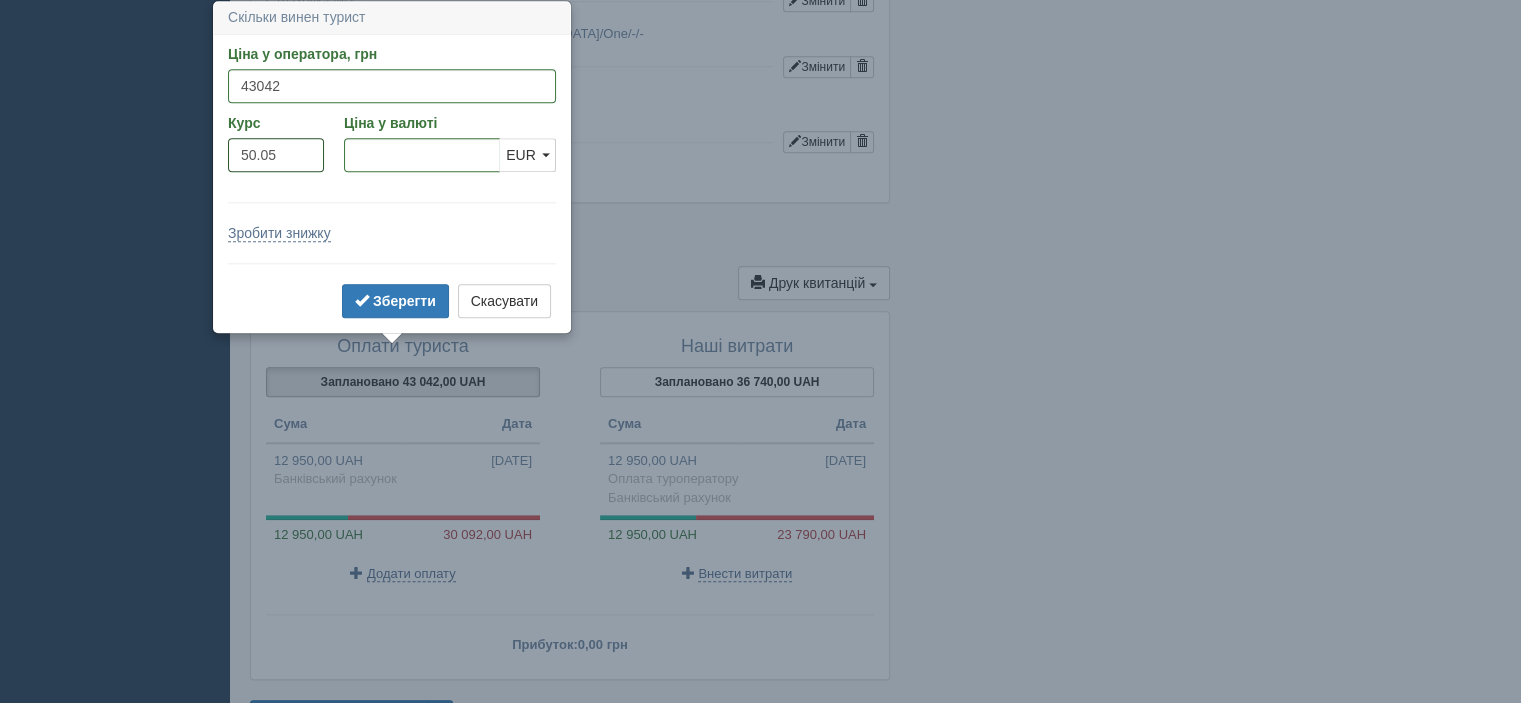 type on "50.05" 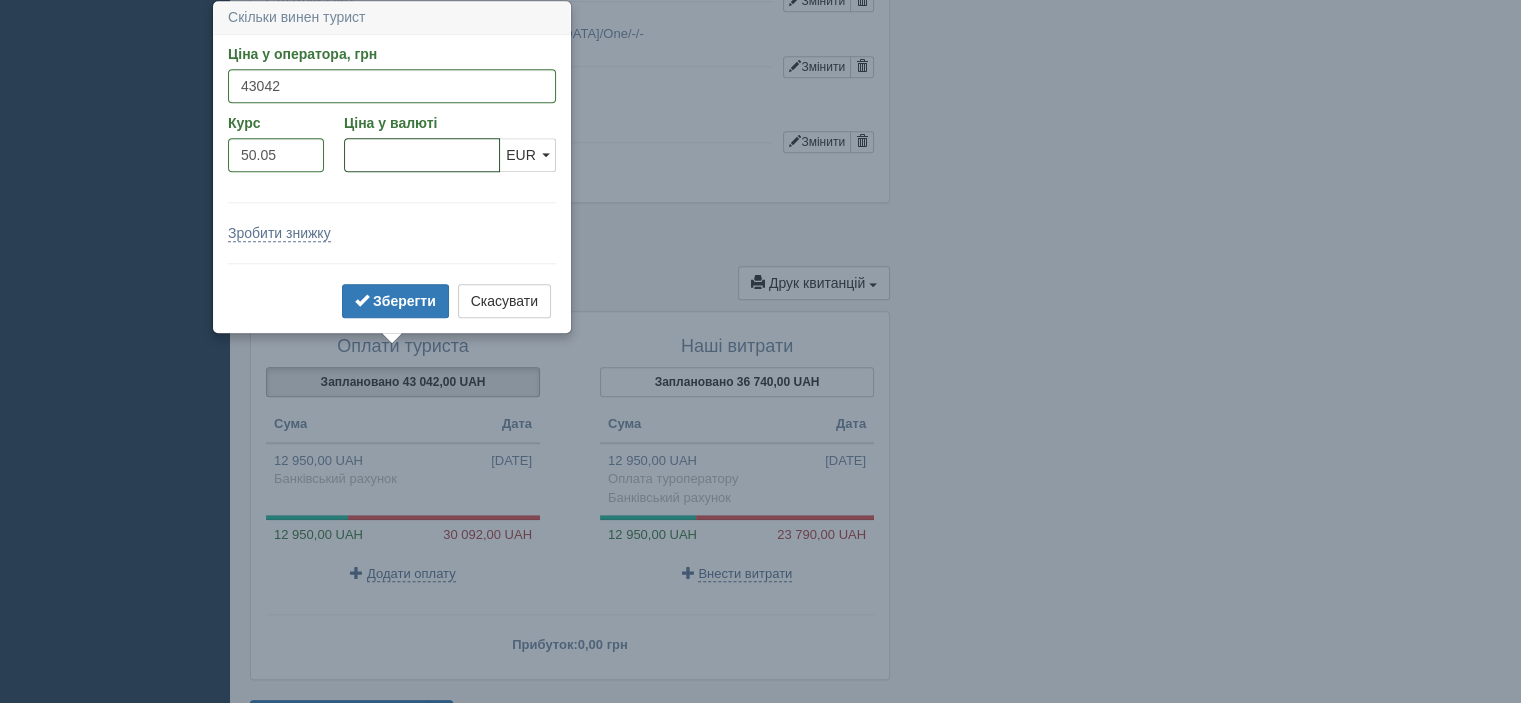 type on "859.98" 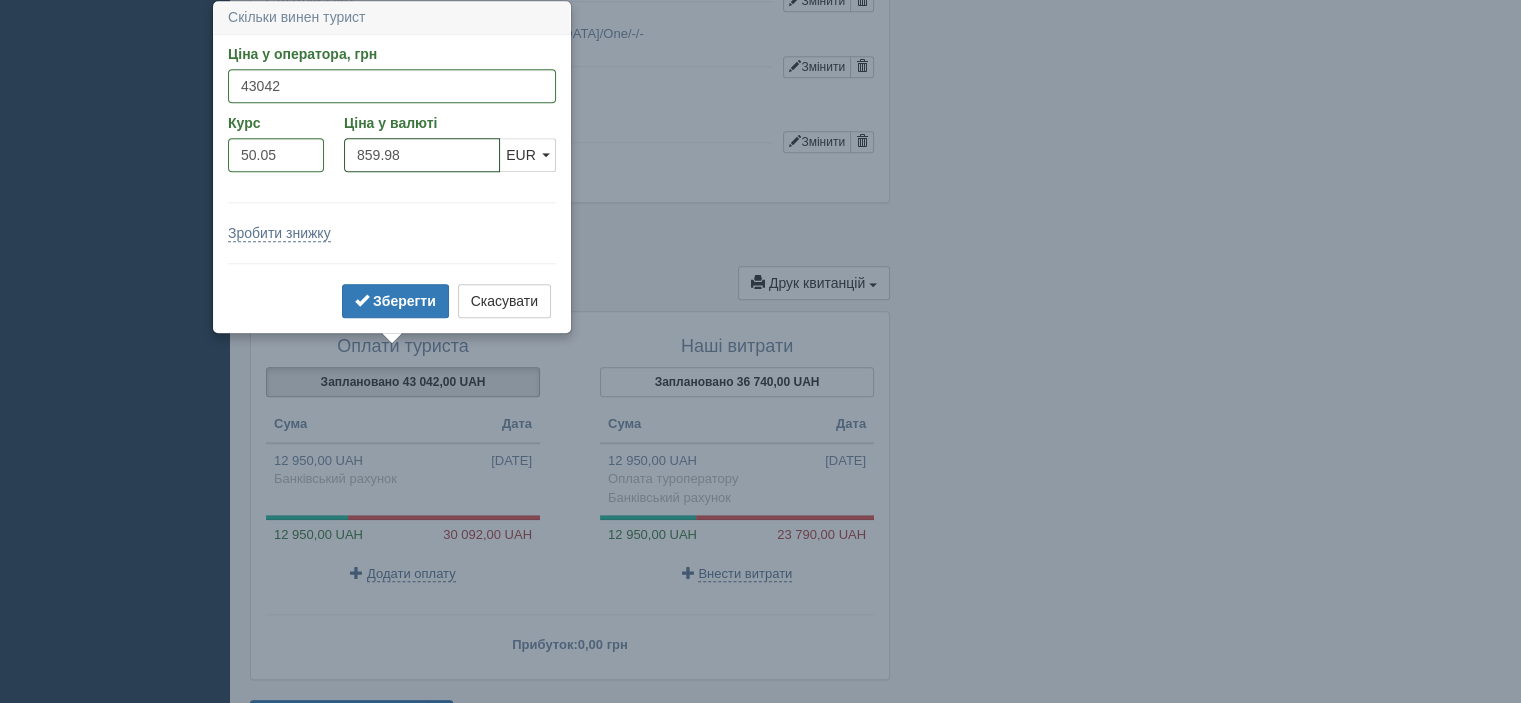 click on "859.98" at bounding box center (422, 155) 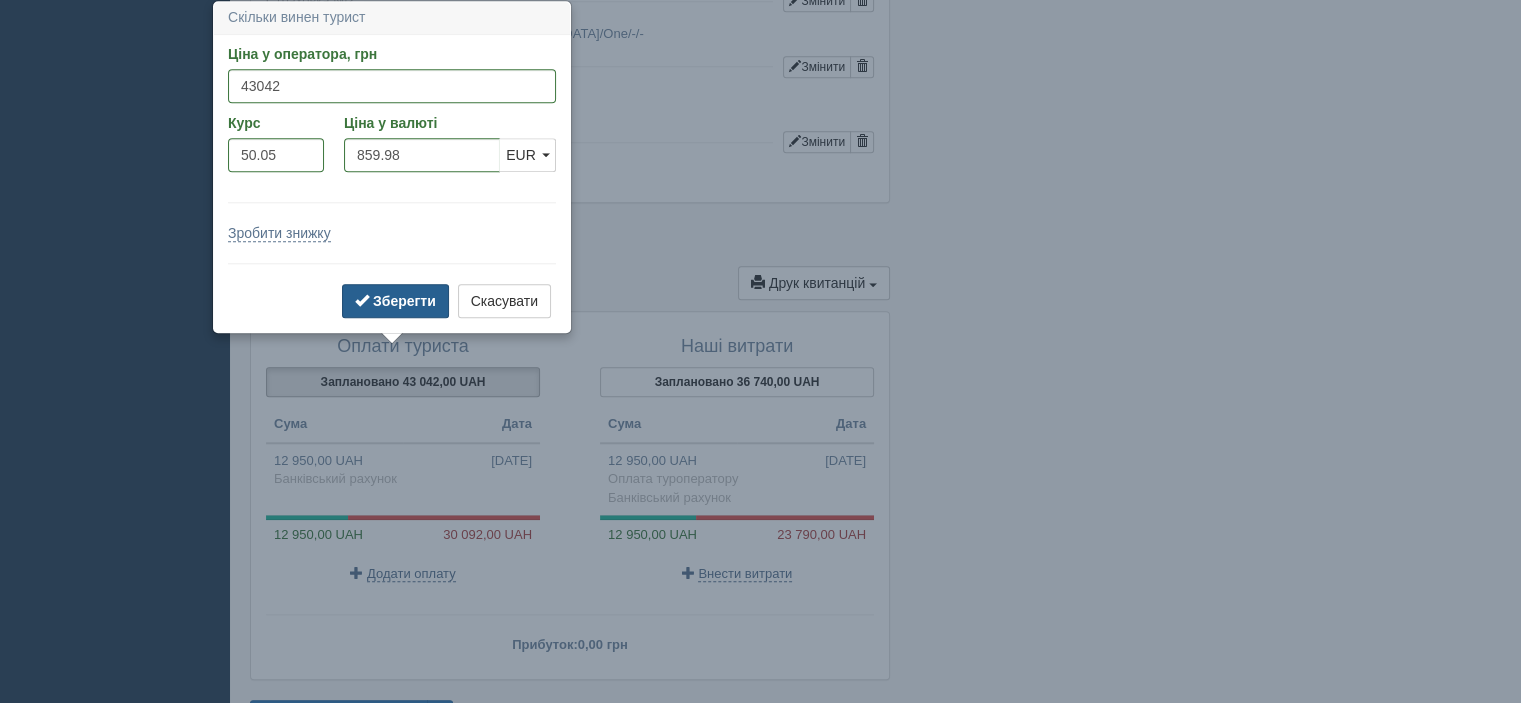 click on "Зберегти" at bounding box center [404, 301] 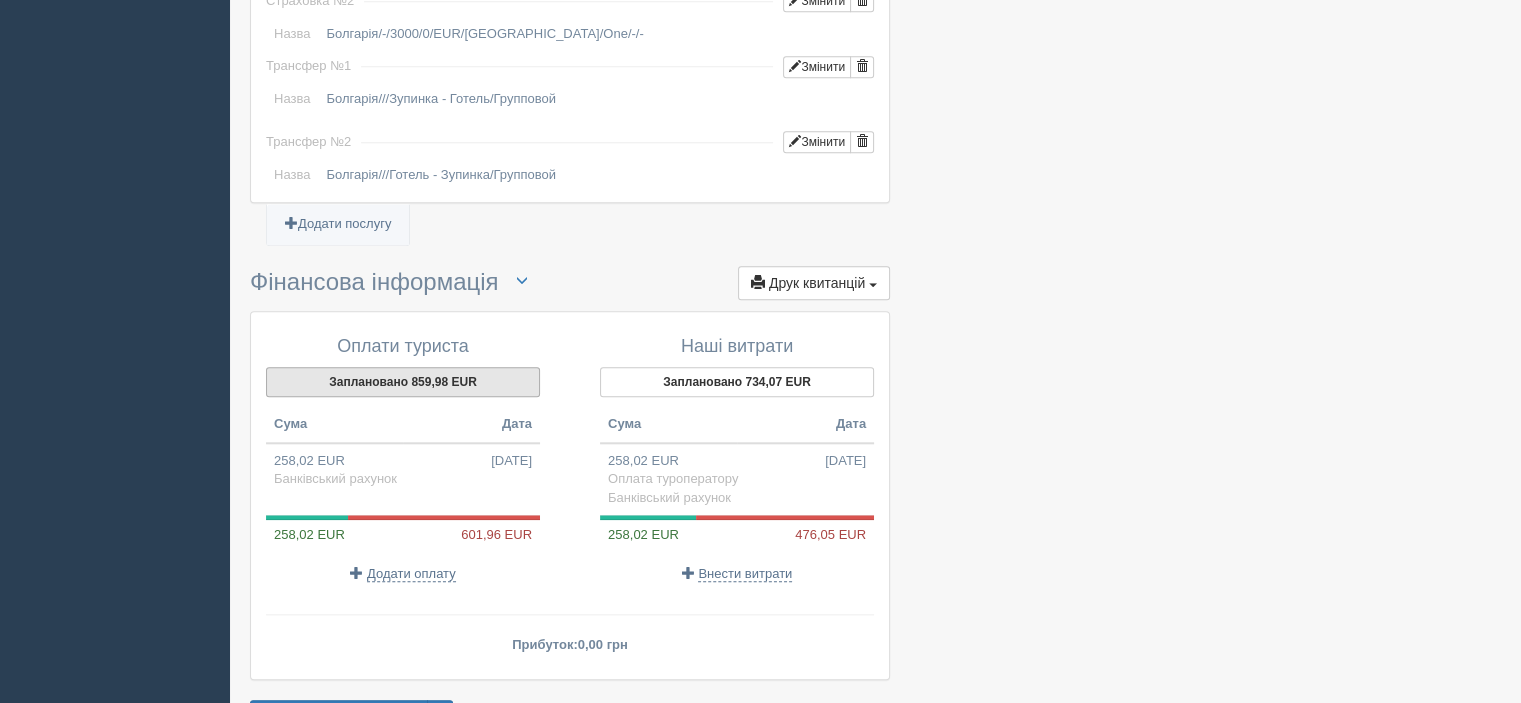 click on "Заплановано 859,98 EUR" at bounding box center (403, 382) 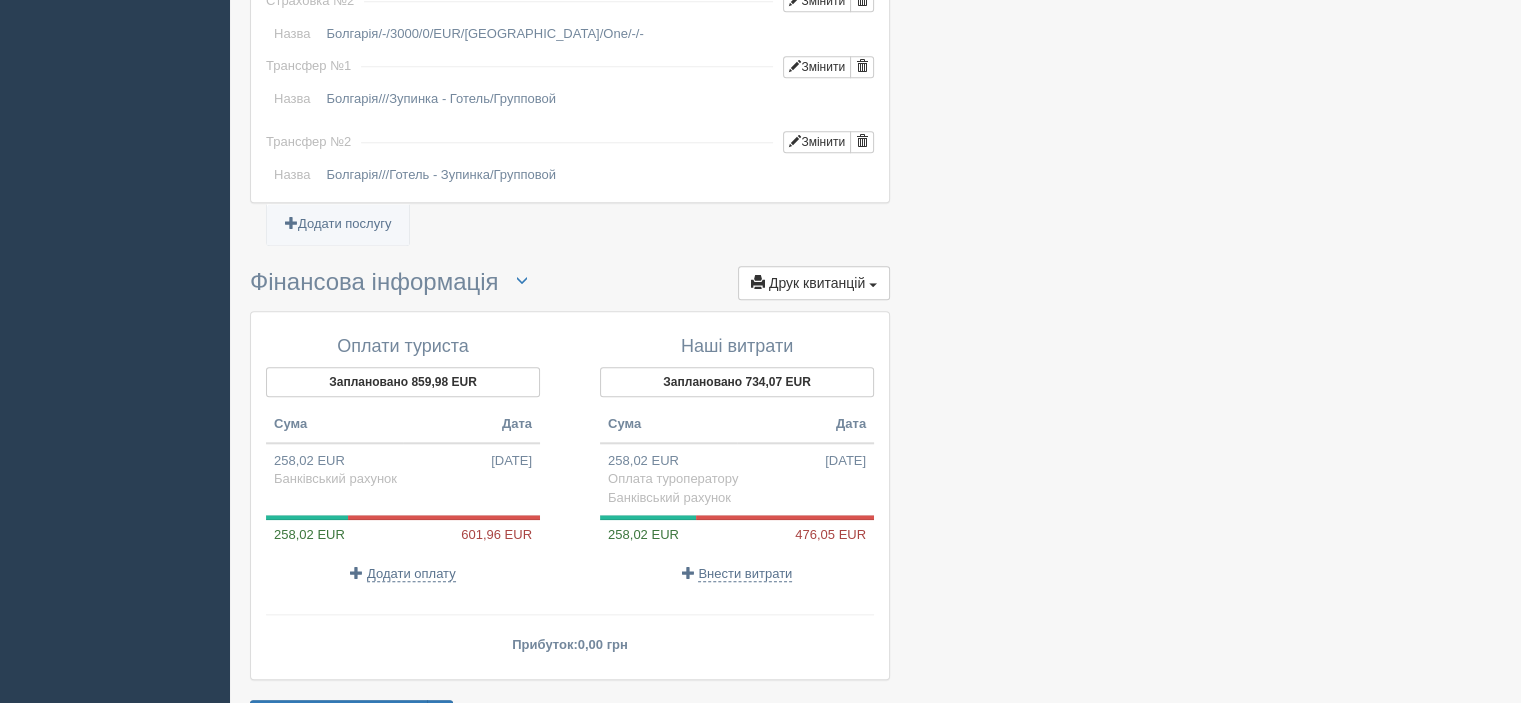 click at bounding box center (875, -583) 